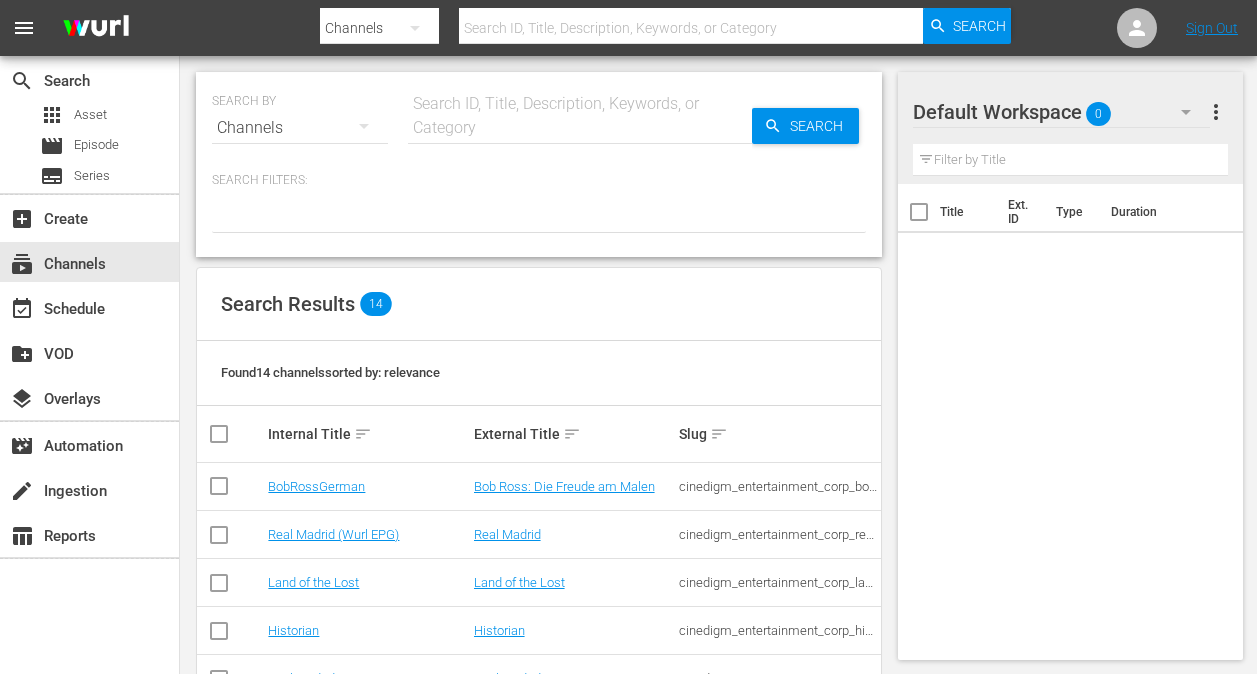 scroll, scrollTop: 0, scrollLeft: 0, axis: both 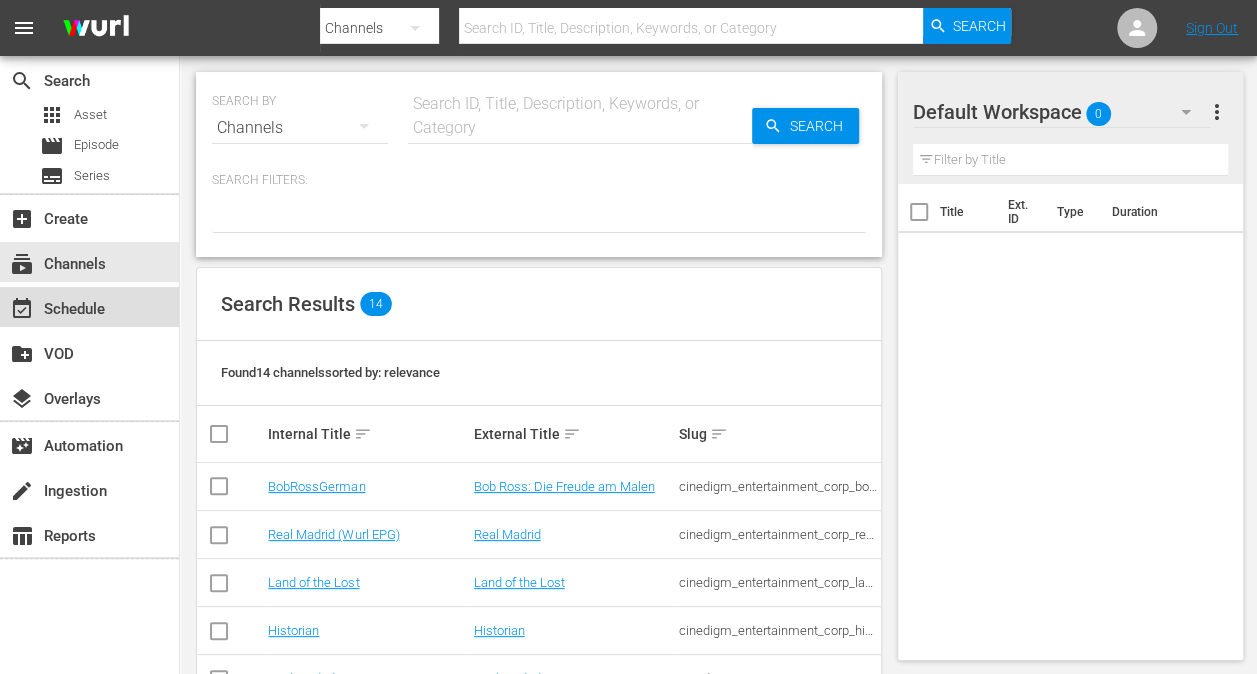 click on "event_available   Schedule" at bounding box center (56, 306) 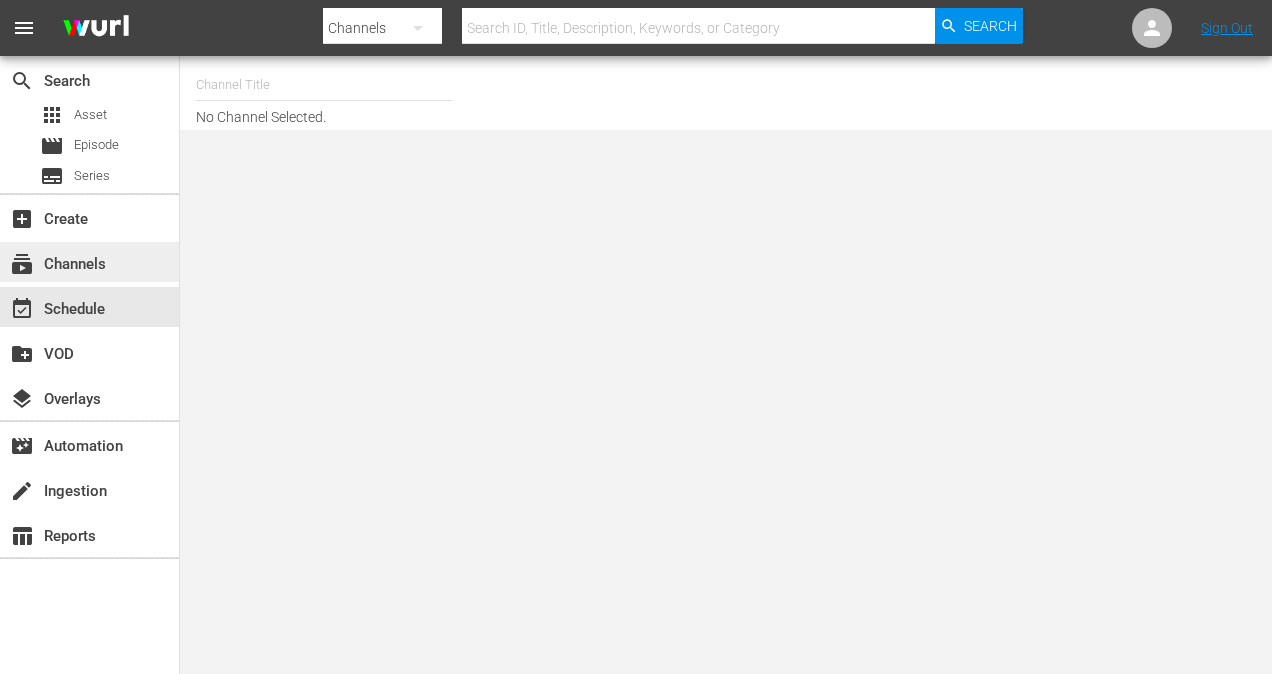 click on "subscriptions   Channels" at bounding box center (56, 261) 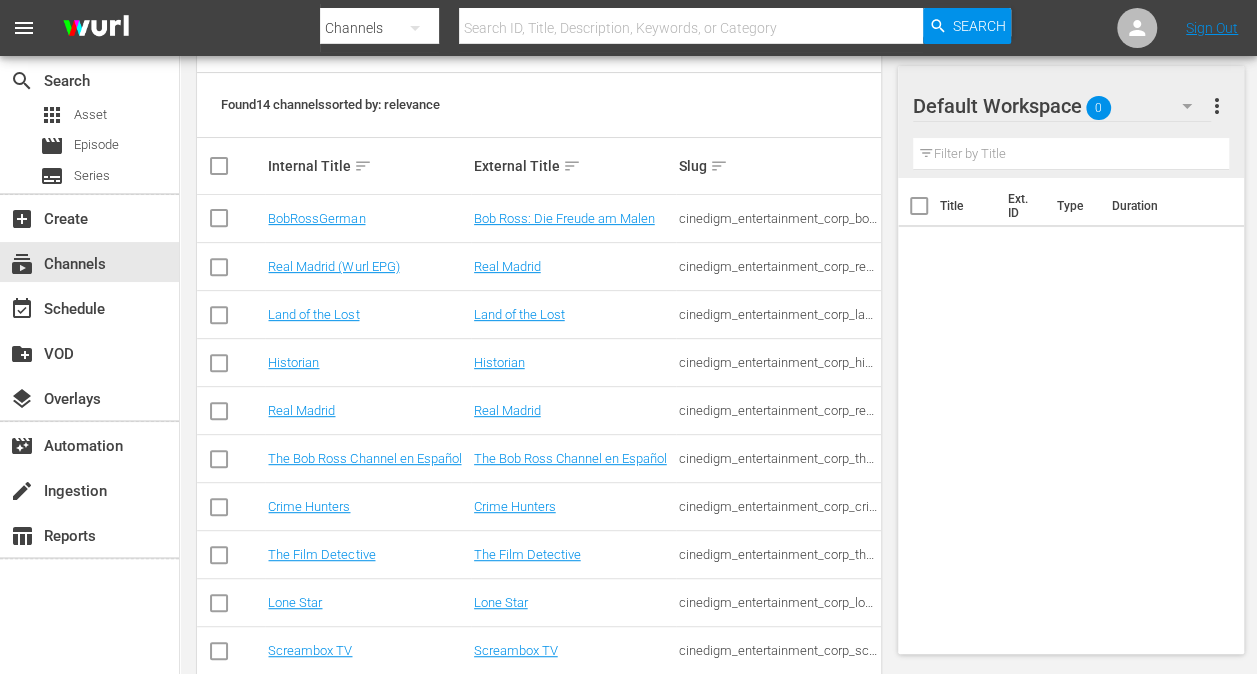 scroll, scrollTop: 400, scrollLeft: 0, axis: vertical 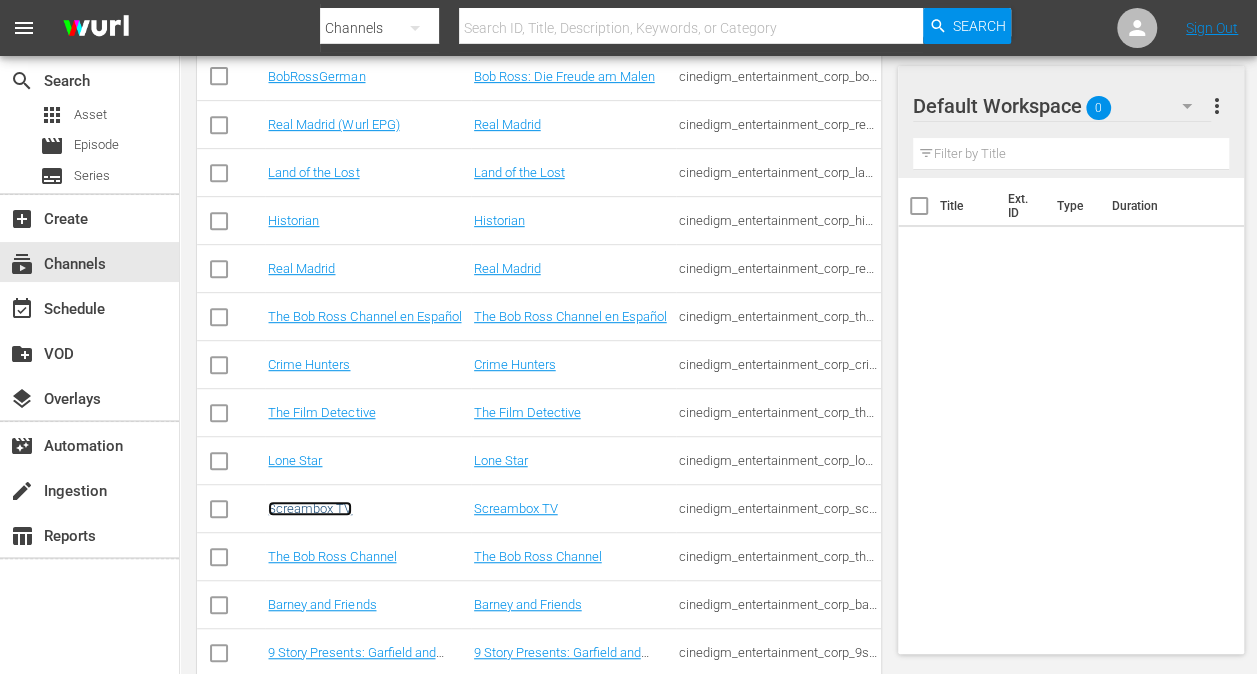 click on "Screambox TV" at bounding box center [310, 508] 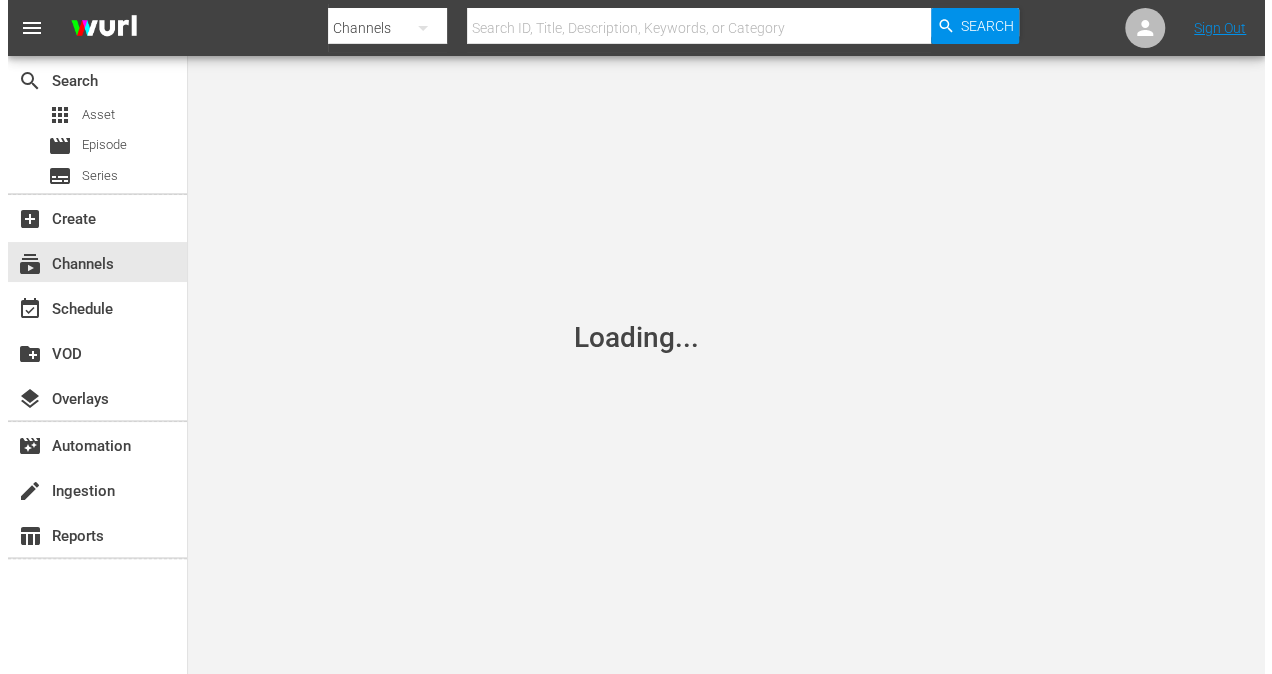 scroll, scrollTop: 0, scrollLeft: 0, axis: both 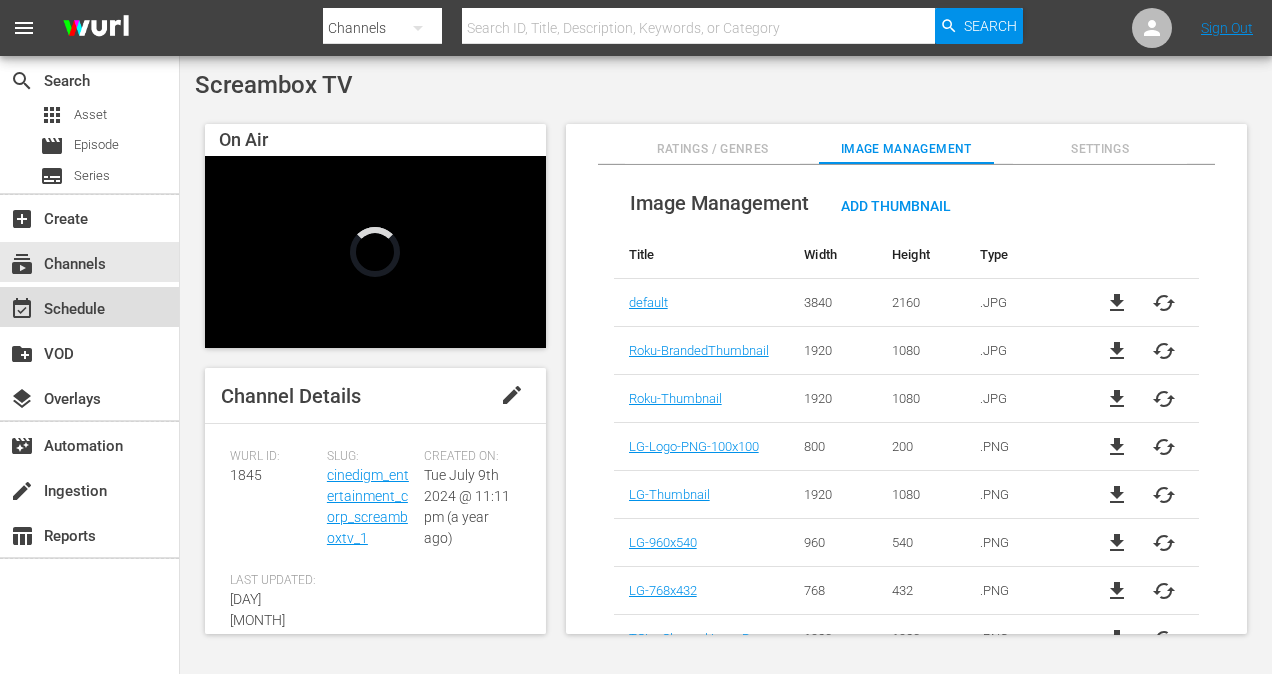 click on "event_available   Schedule" at bounding box center (56, 306) 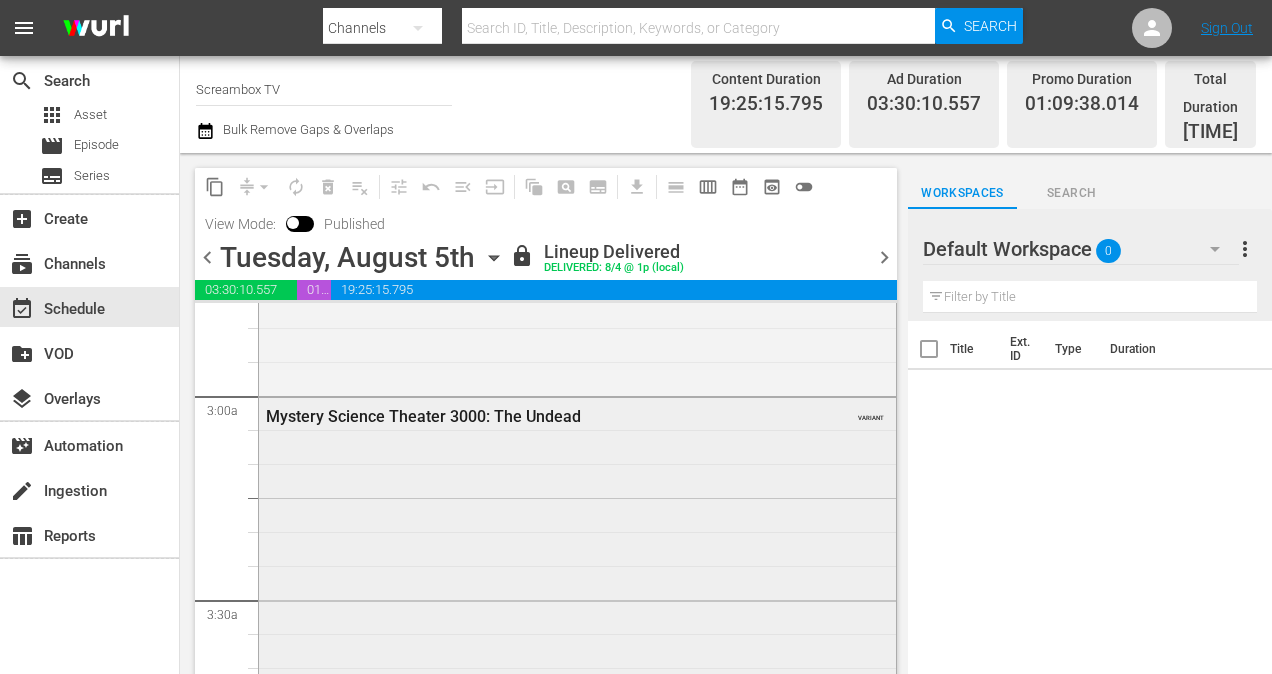 scroll, scrollTop: 1100, scrollLeft: 0, axis: vertical 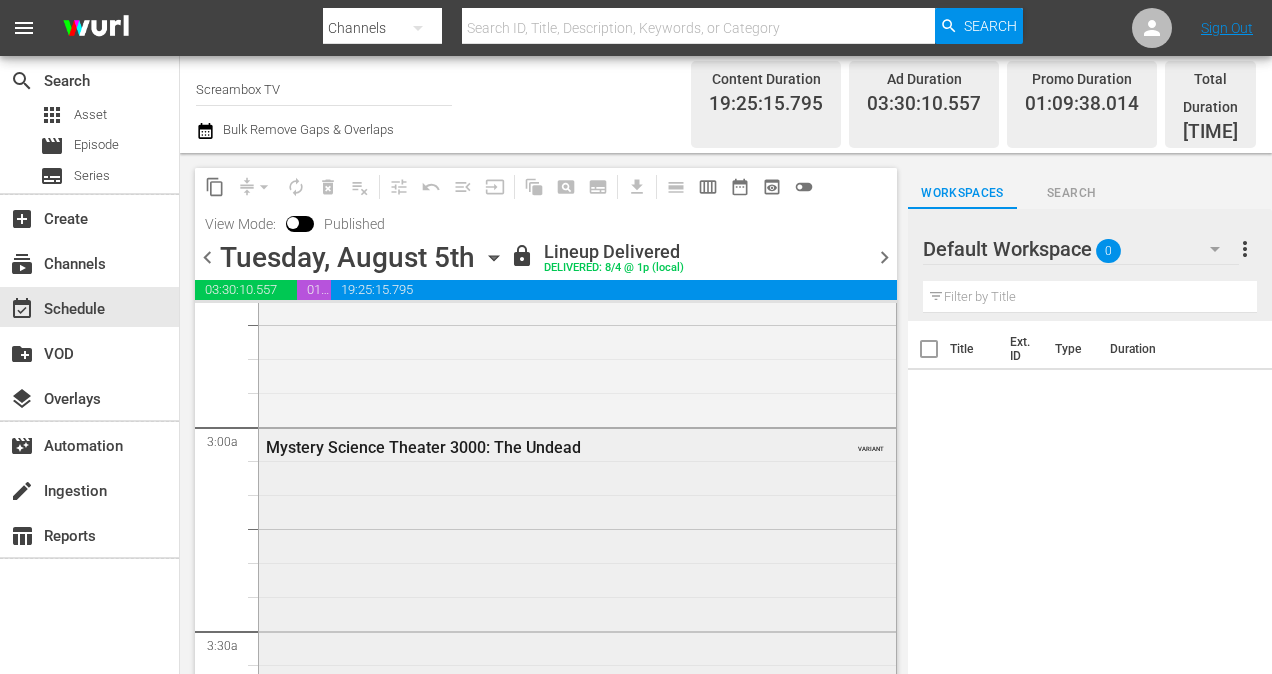 click on "Mystery Science Theater 3000: The Undead" at bounding box center [526, 447] 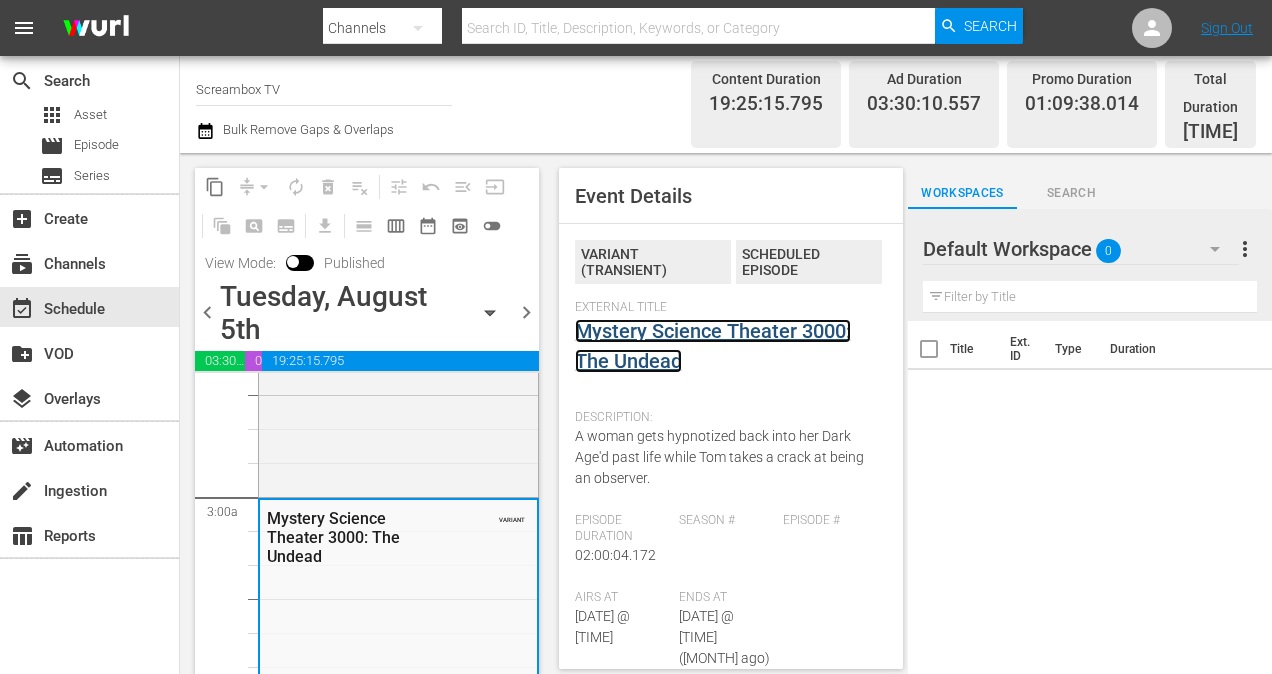 click on "Mystery Science Theater 3000: The Undead" at bounding box center (713, 346) 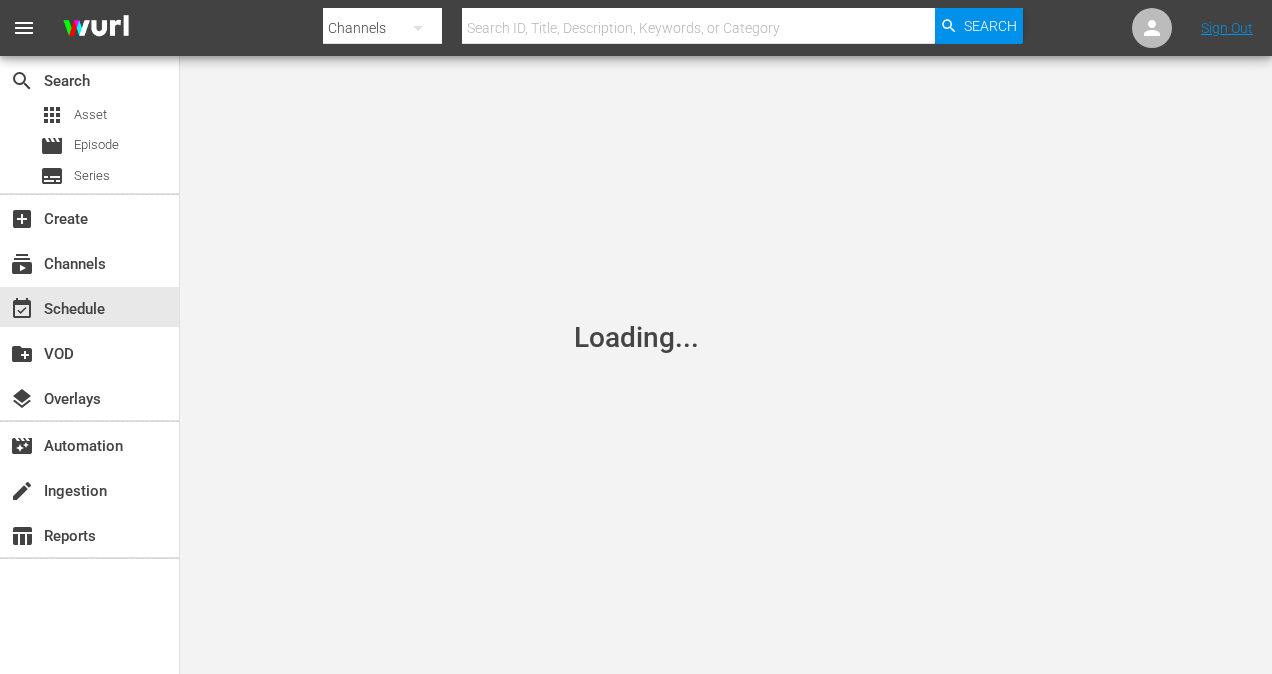 click on "Loading..." at bounding box center (636, 337) 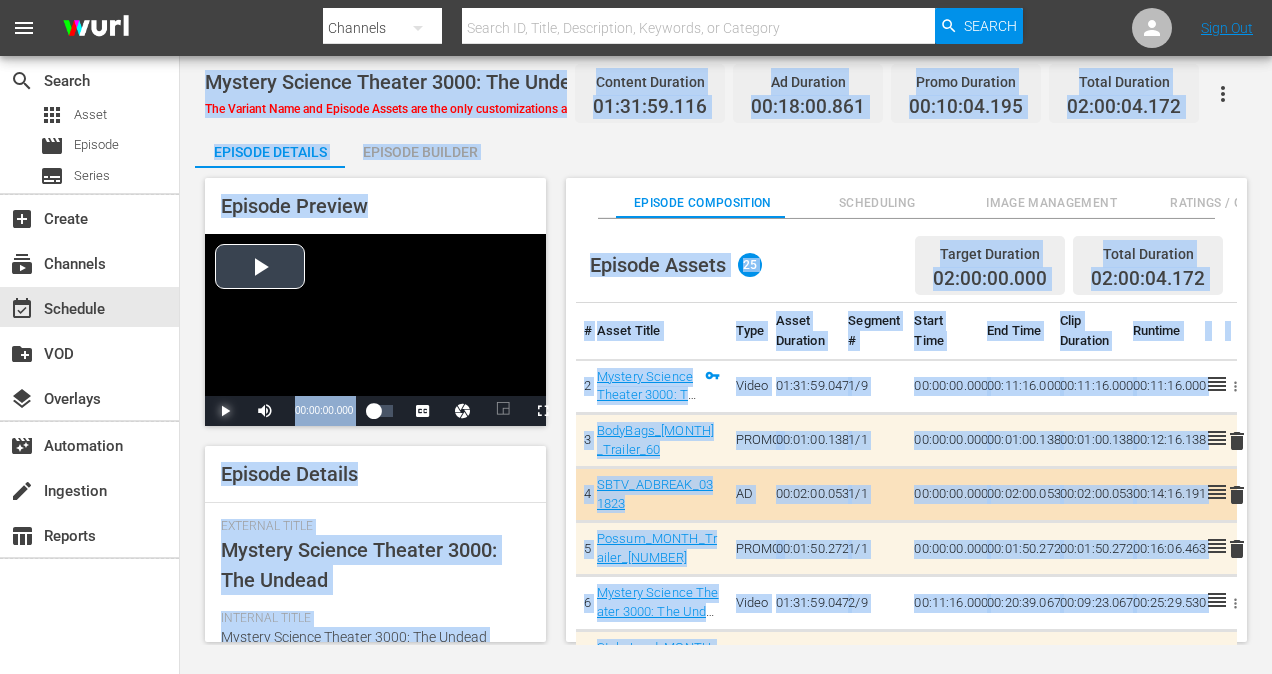 click at bounding box center (225, 411) 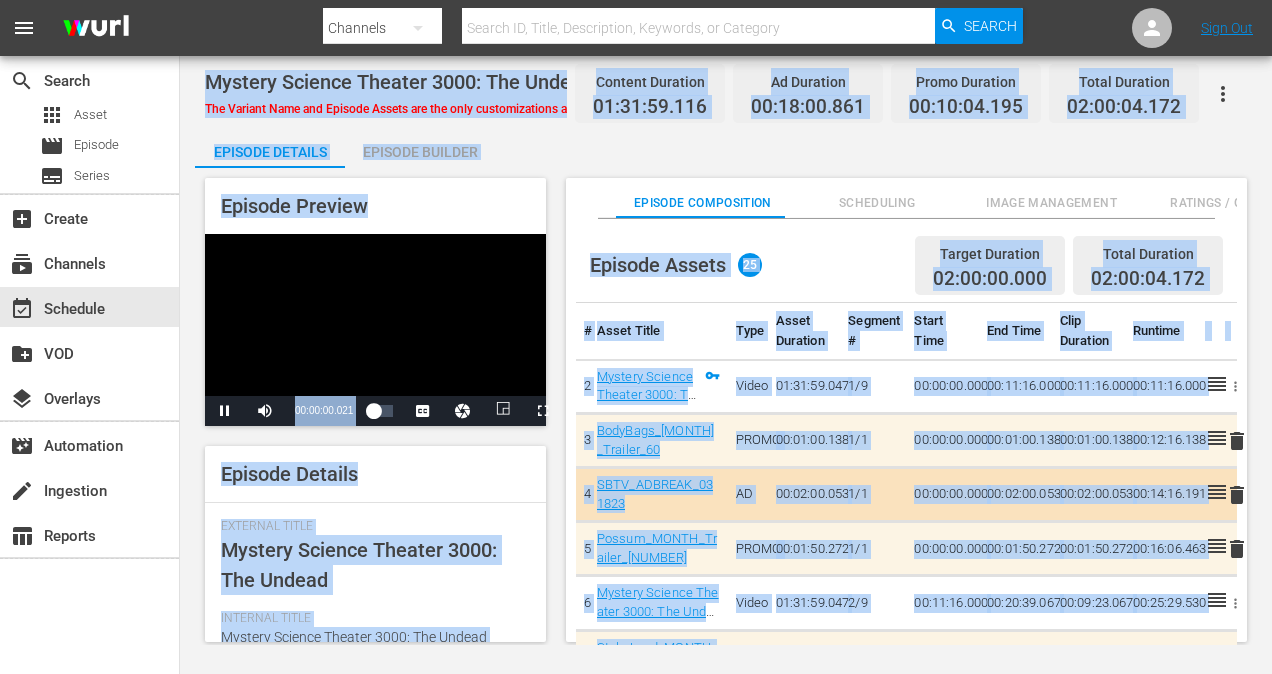 click on "Episode Assets 25 Target Duration [TIME] Total Duration [TIME]" at bounding box center [906, 266] 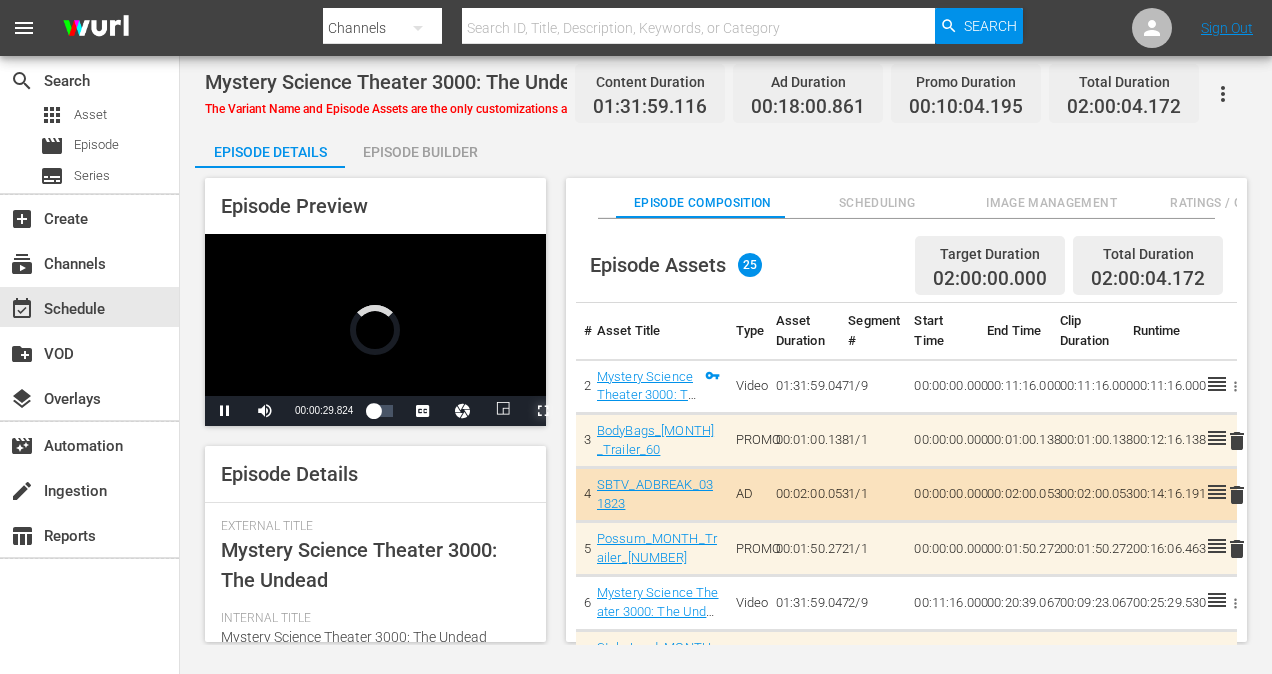 click at bounding box center [543, 411] 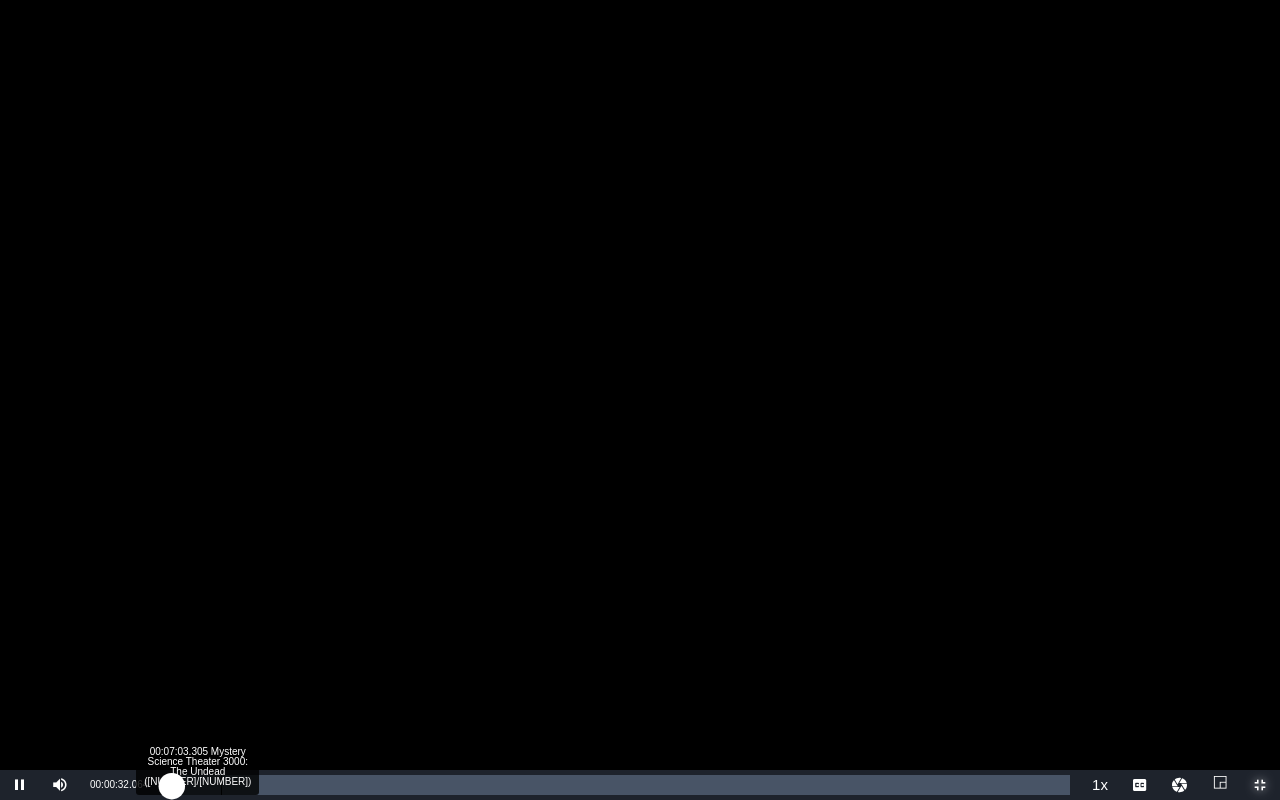 click on "Loaded :  0.65% 00:07:03.305
Mystery Science Theater 3000: The Undead (1/9) 00:00:32.204" at bounding box center [619, 785] 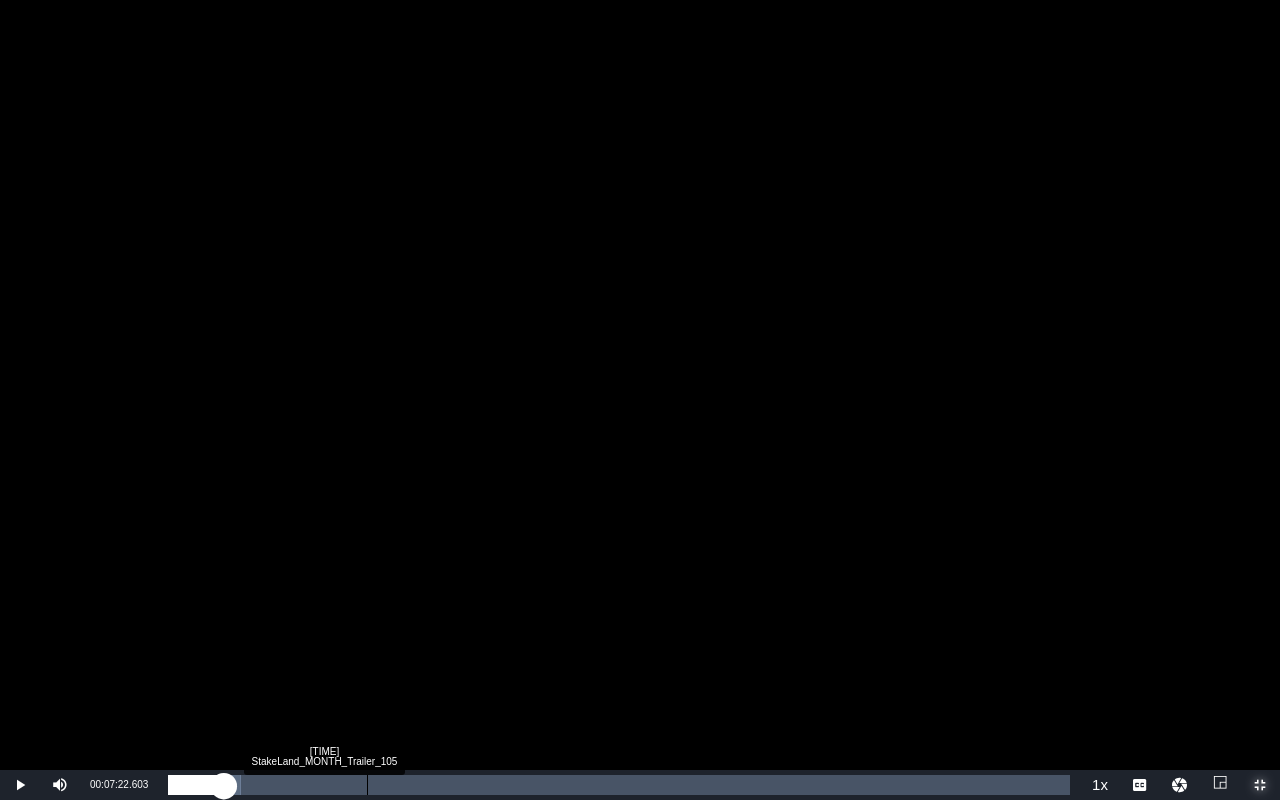 click on "Loaded :  8.05% 00:26:29.390
StakeLand_MONTH_Trailer_[NUMBER] 00:07:22.616" at bounding box center (619, 785) 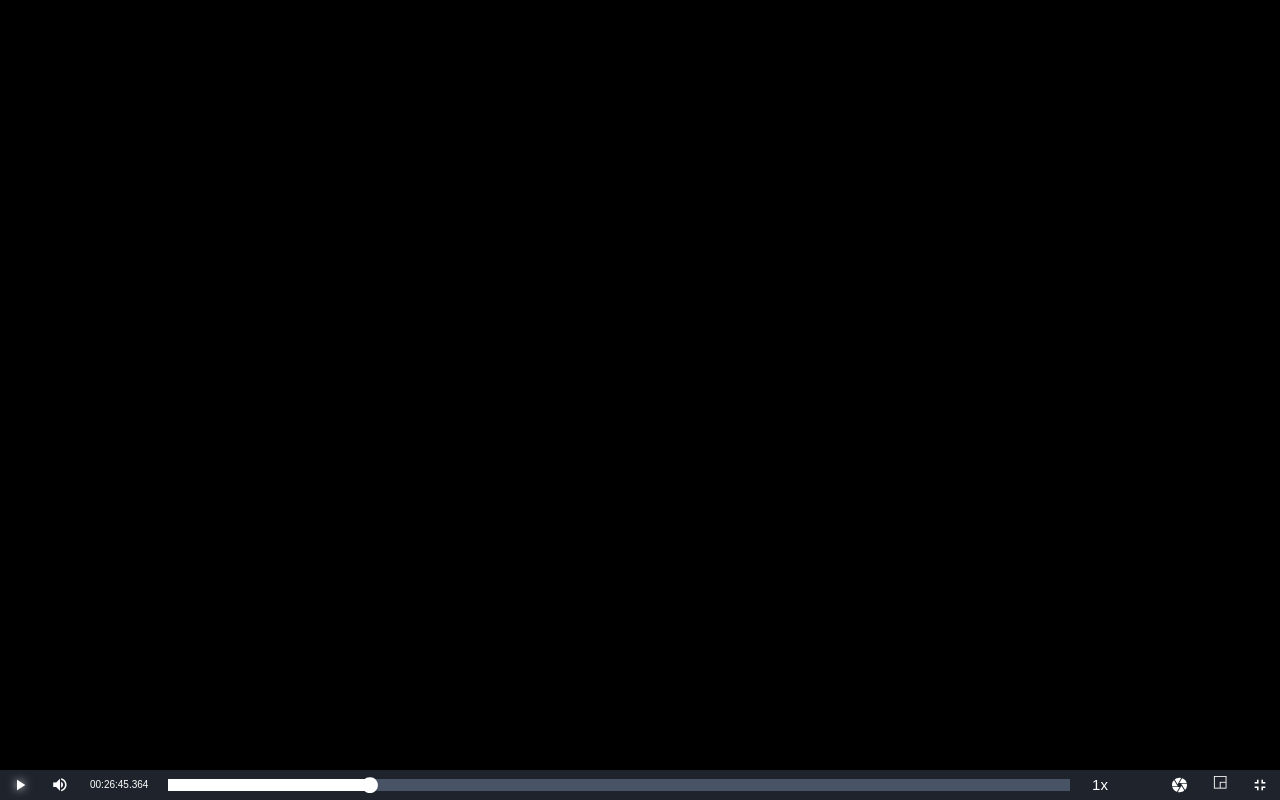 click at bounding box center (20, 785) 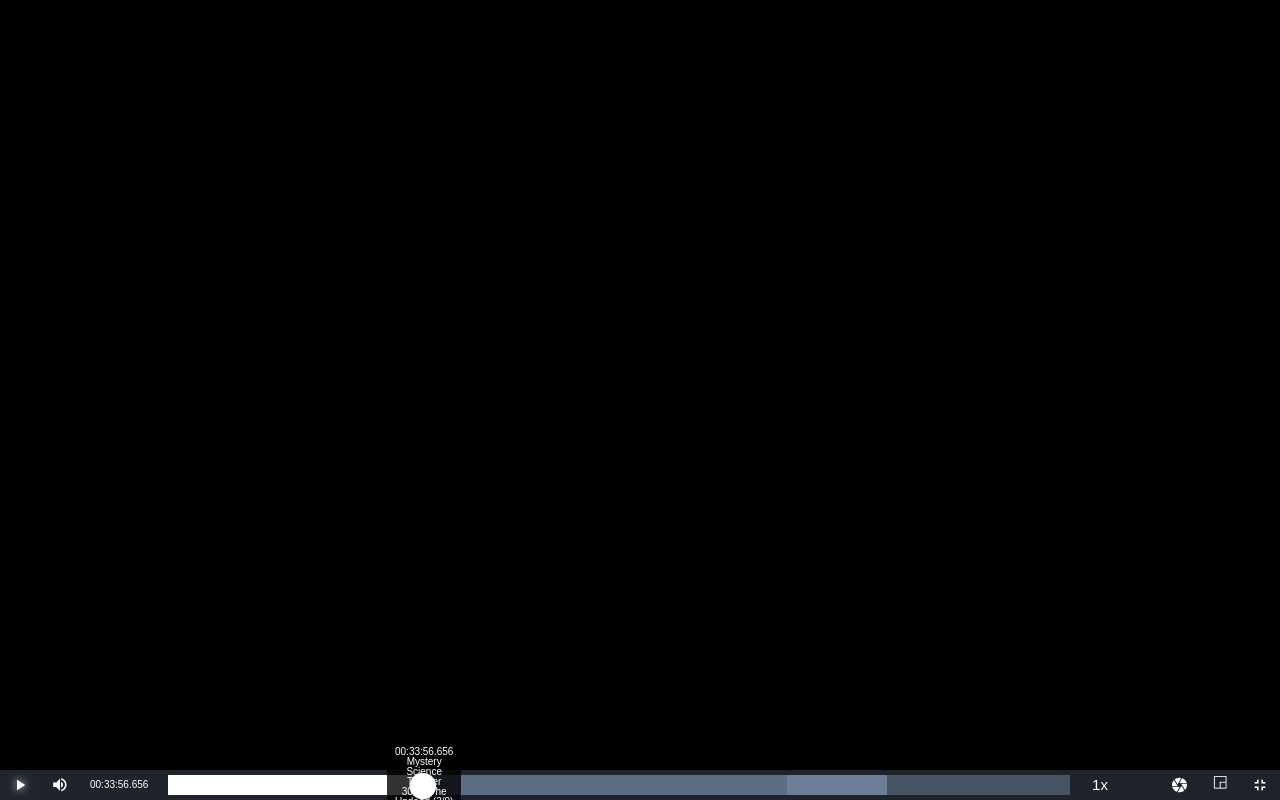 click on "Loaded :  79.73% 00:33:56.656
Mystery Science Theater 3000: The Undead ([NUMBER]/[NUMBER]) 00:01:18.026" at bounding box center (619, 785) 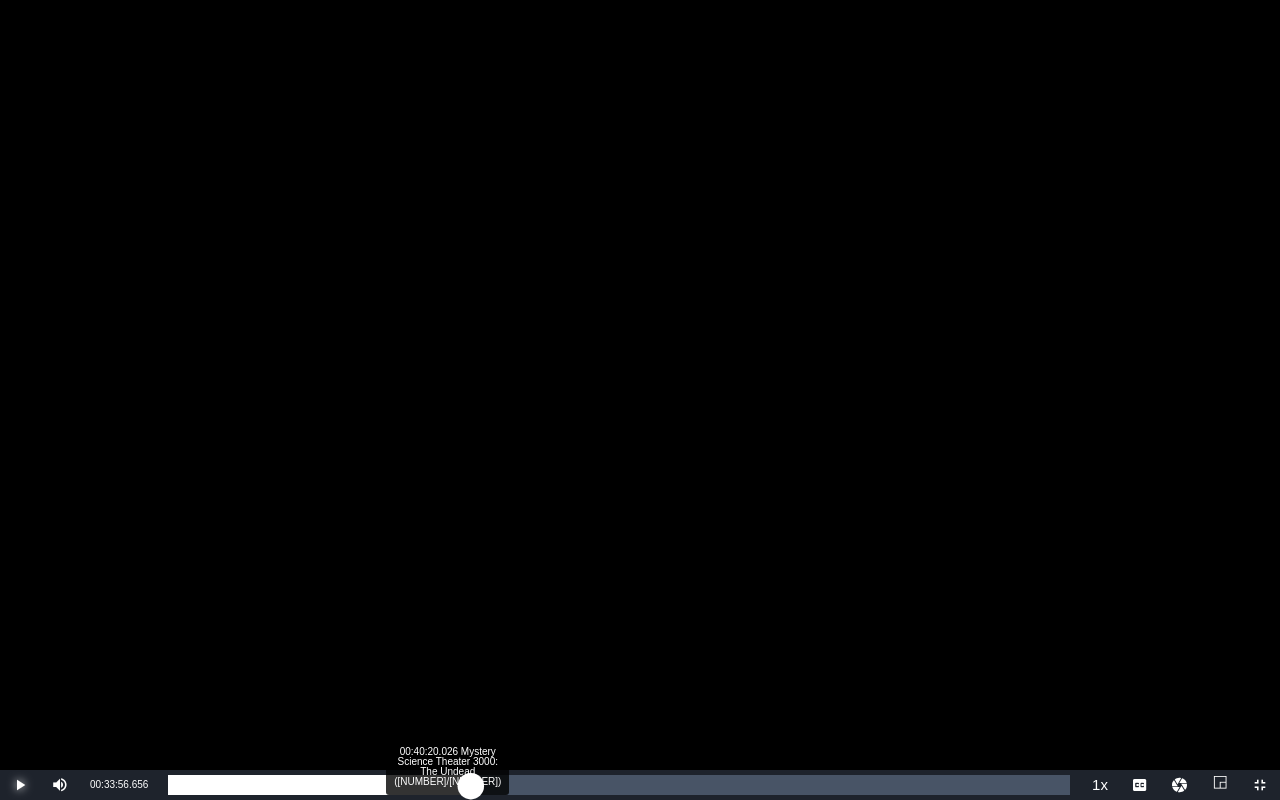 click on "Loaded : [PERCENT]% [TIME]
Mystery Science Theater 3000: The Undead ([NUMBER]/9) [TIME]" at bounding box center (619, 785) 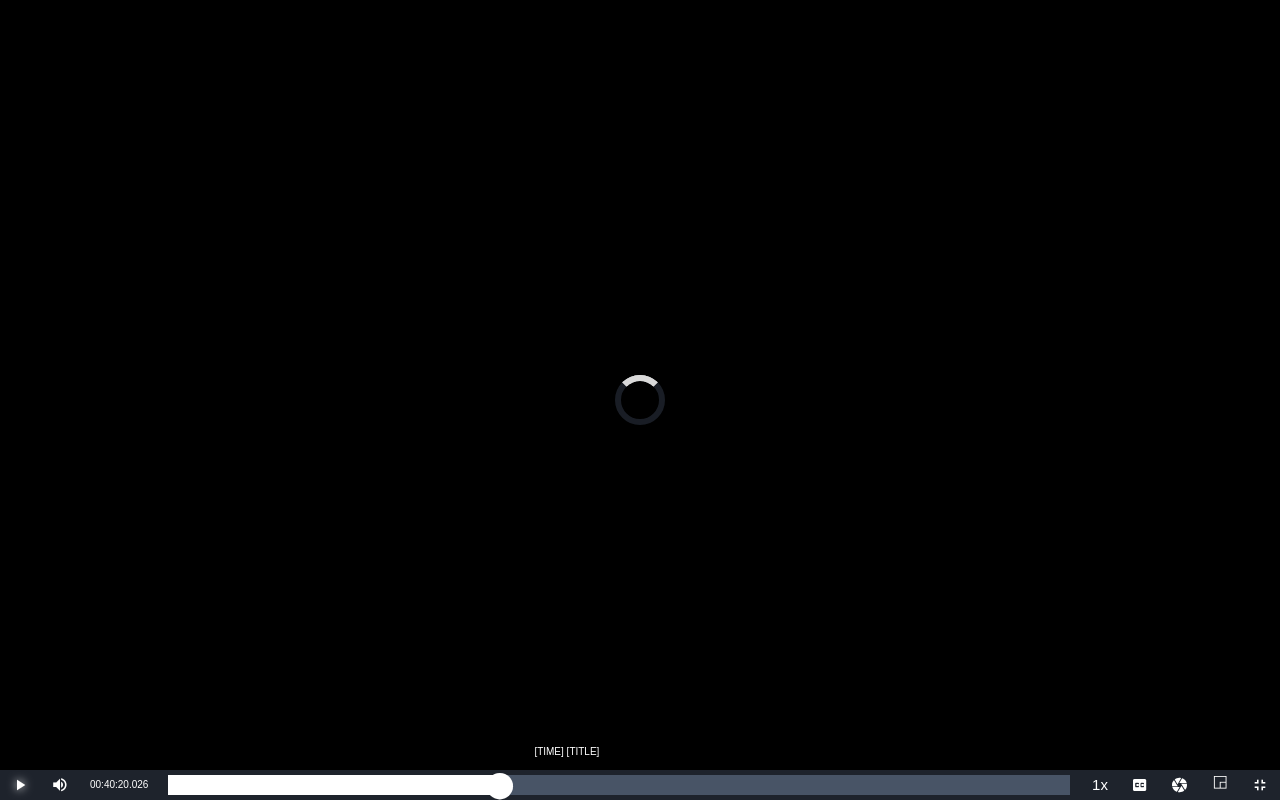 click on "Loaded : [PERCENT]% [TIME]
[TITLE] [TIME]" at bounding box center [619, 785] 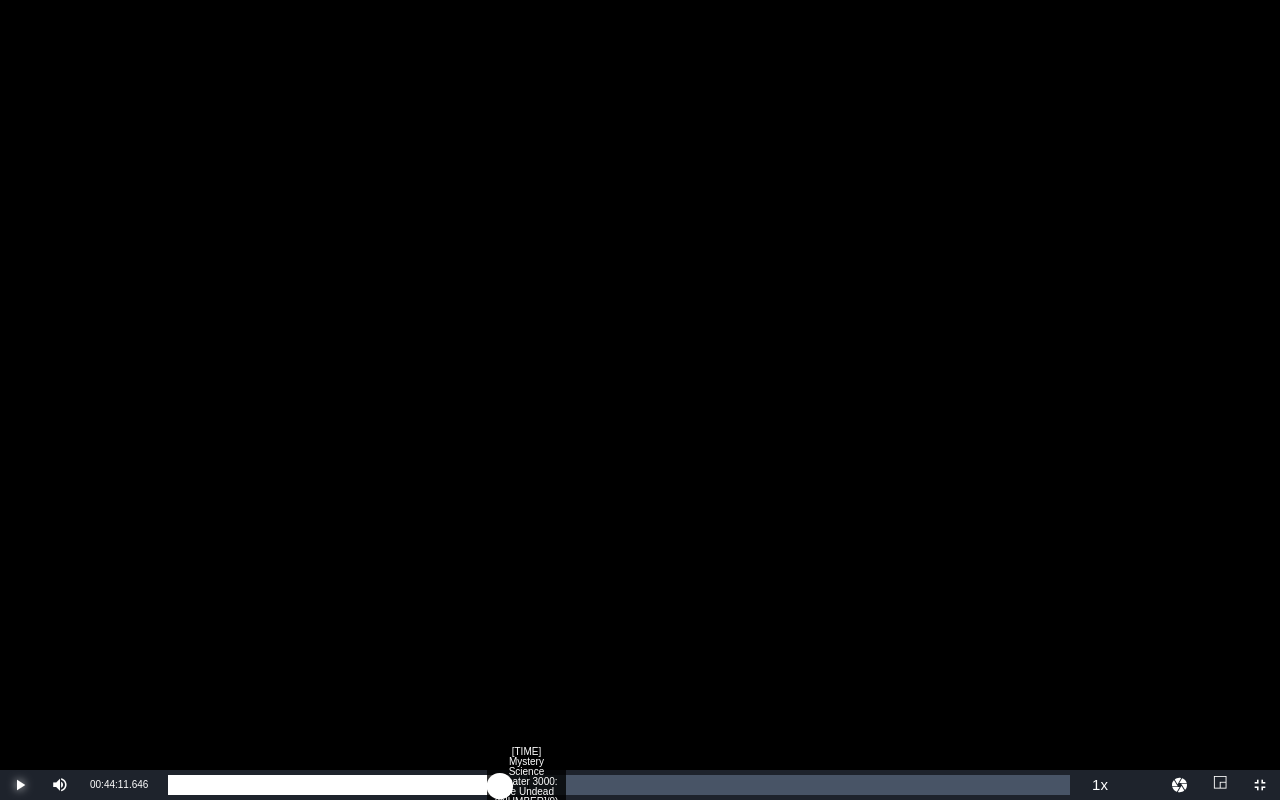 click on "Loaded :  0.00% 00:47:55.279
Mystery Science Theater 3000: The Undead (4/9) 00:00:00.000" at bounding box center (619, 785) 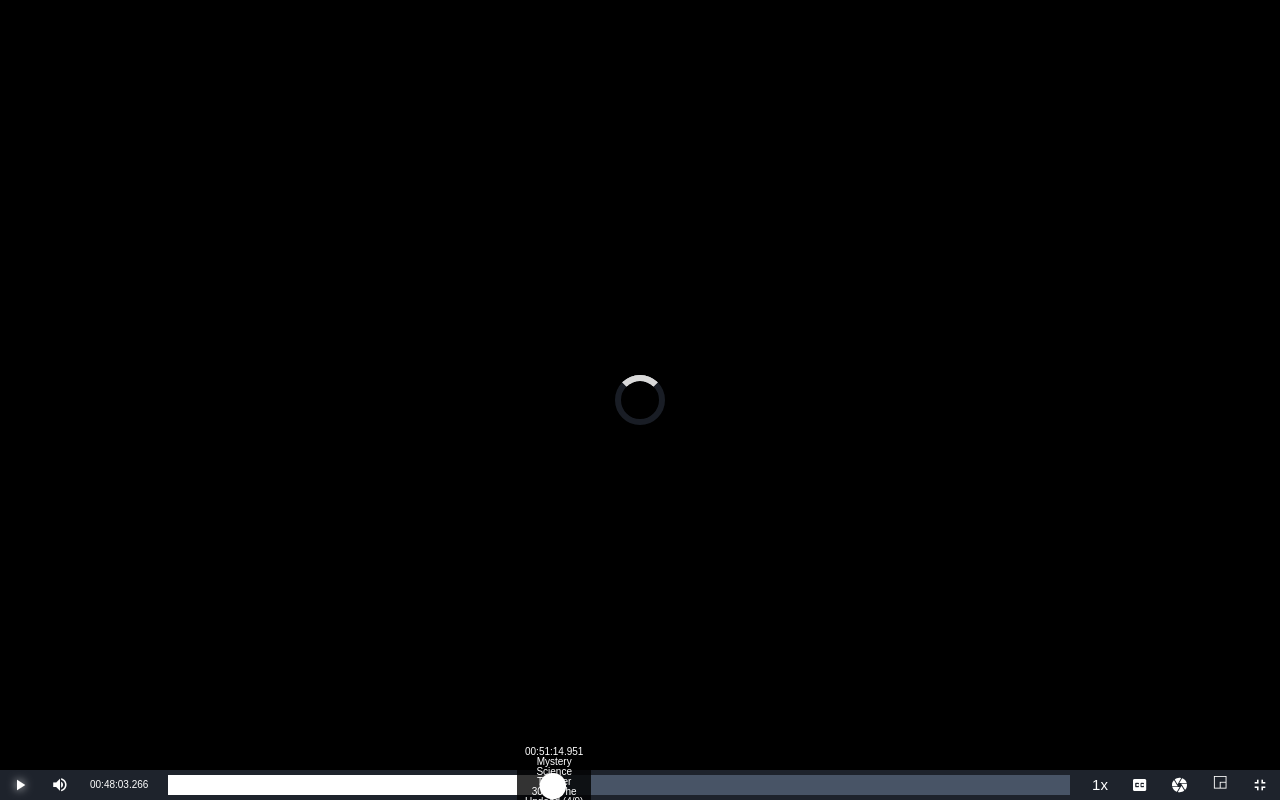 click on "Loaded : 0.00% [TIME]
Mystery Science Theater 3000: The Undead (4/9) [TIME]" at bounding box center [619, 785] 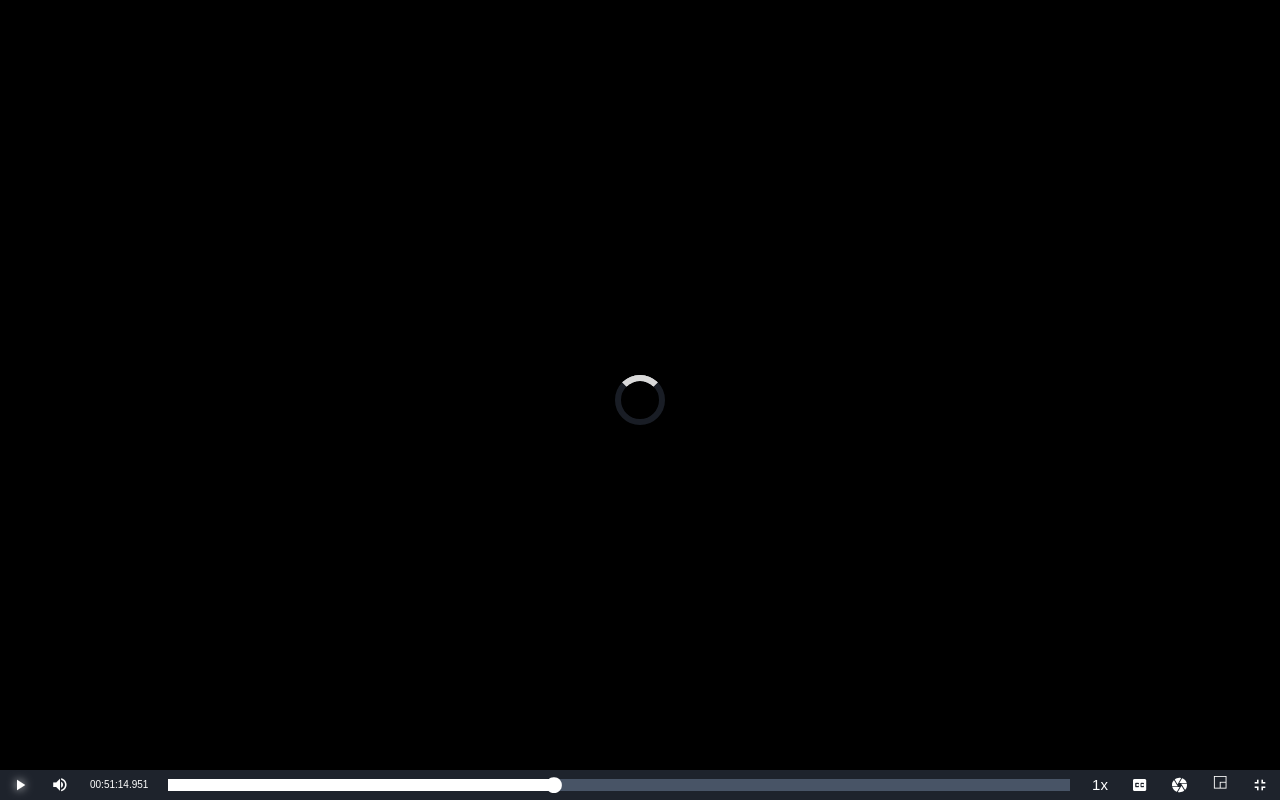click at bounding box center (20, 785) 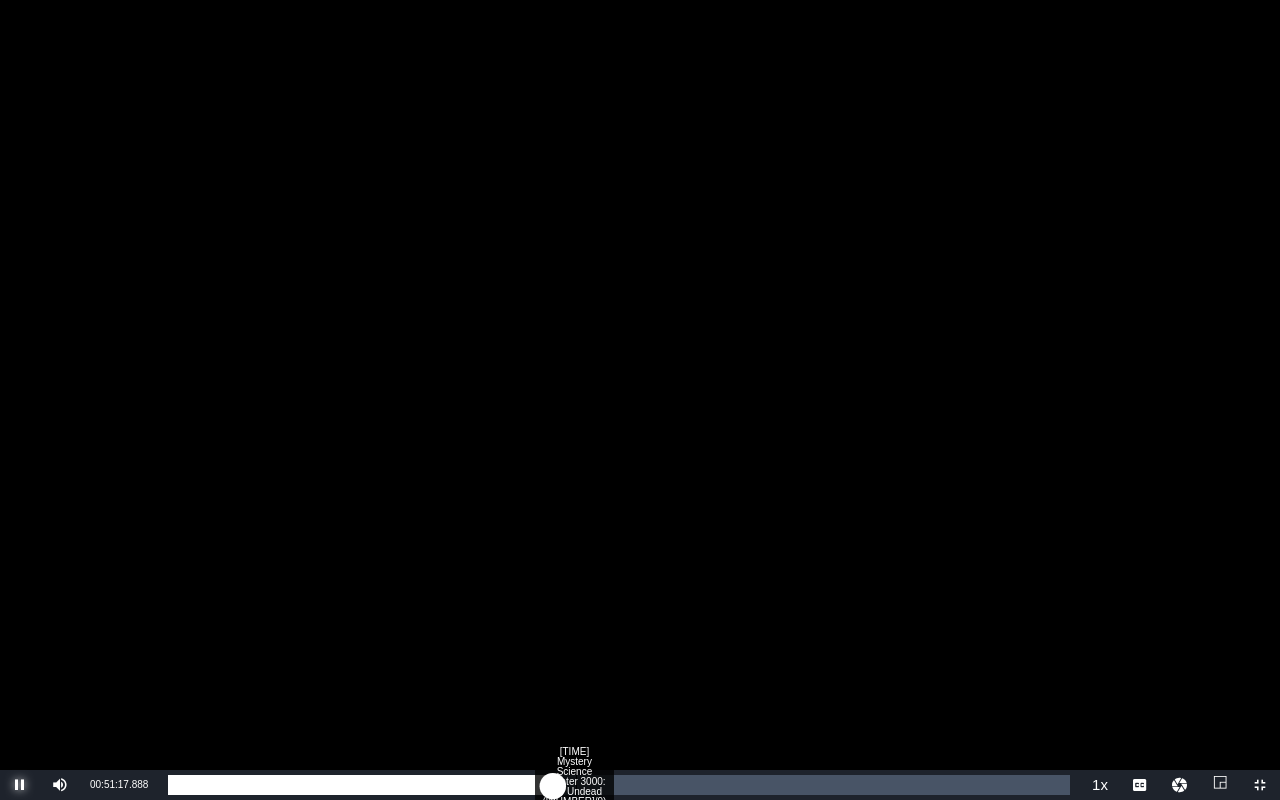 click on "[TIME]
Mystery Science Theater 3000: The Undead ([NUMBER]/9)" at bounding box center (576, 785) 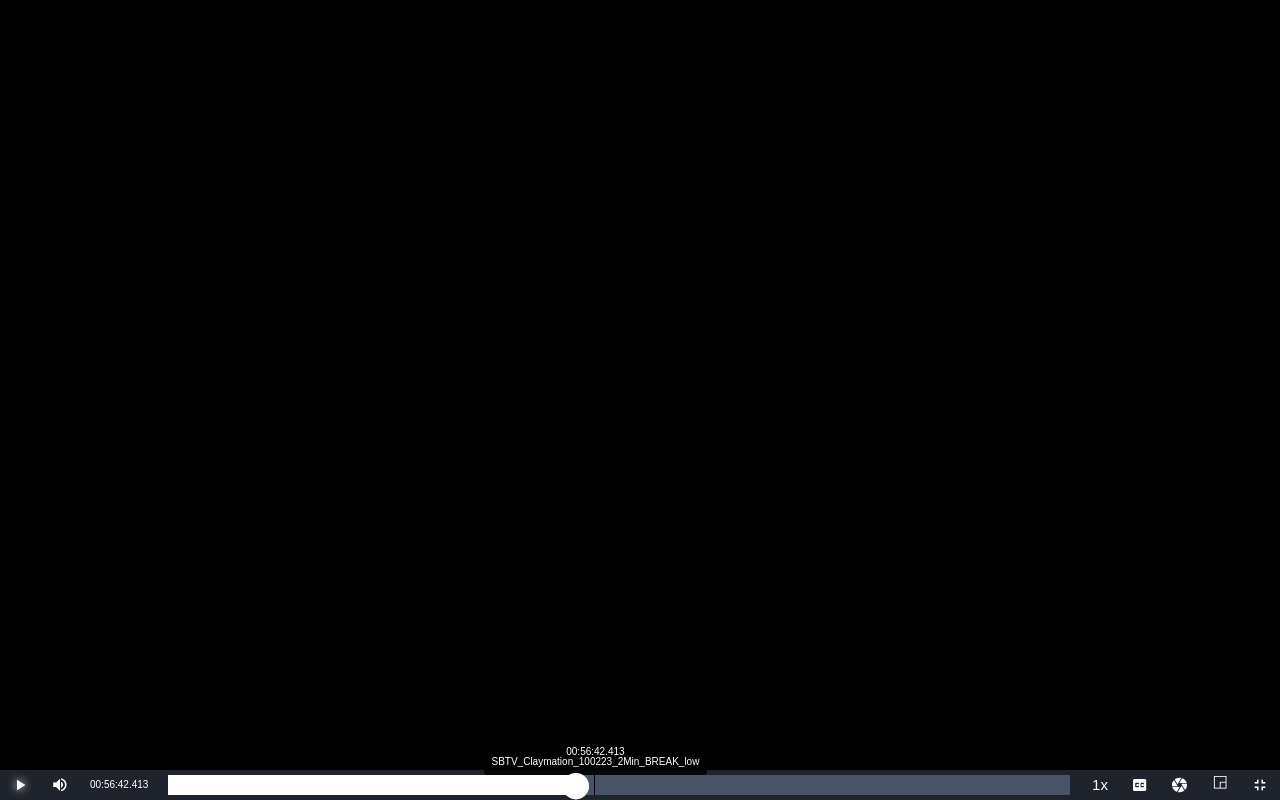 click on "00:56:42.413
SBTV_Claymation_100223_2Min_BREAK_low" at bounding box center [594, 785] 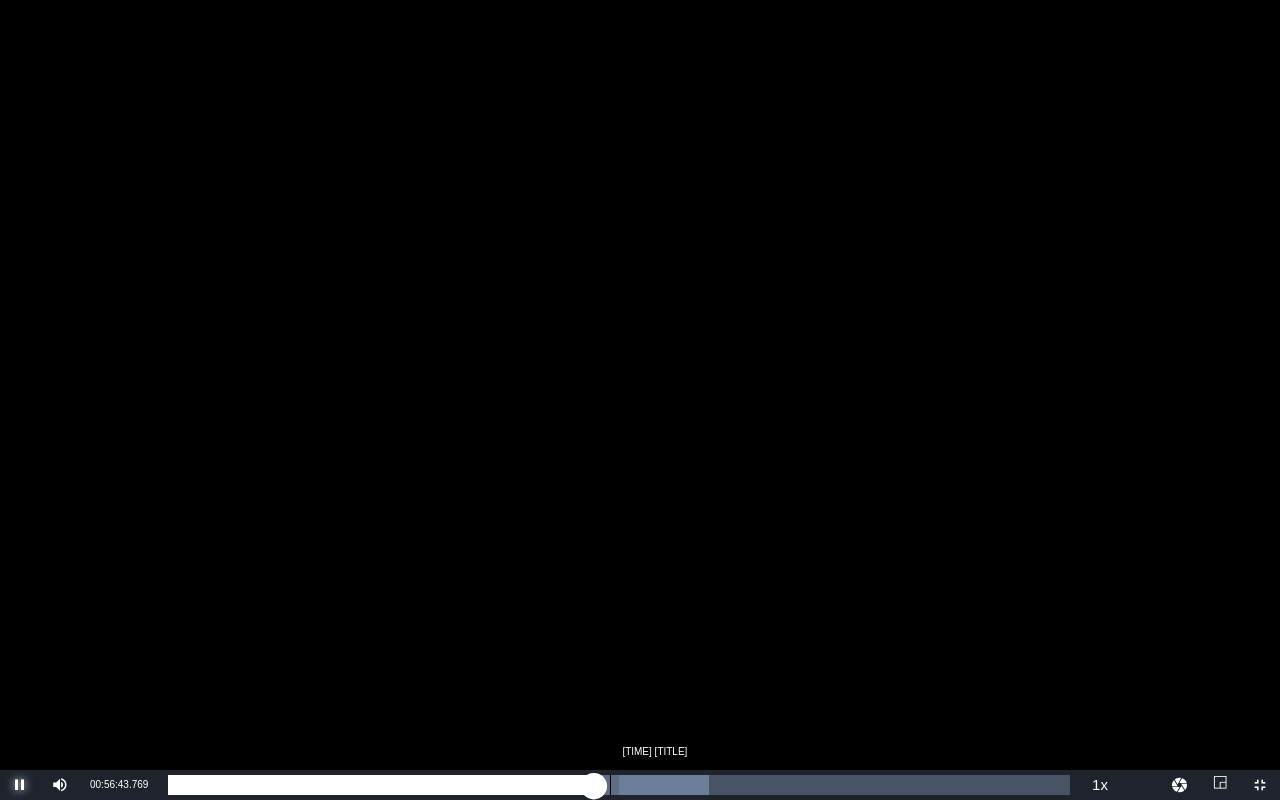 click on "Loaded :  59.96% 00:58:50.204
Homebound_[MONTH]_Trailer_[NUMBER] 00:01:06.422" at bounding box center [619, 785] 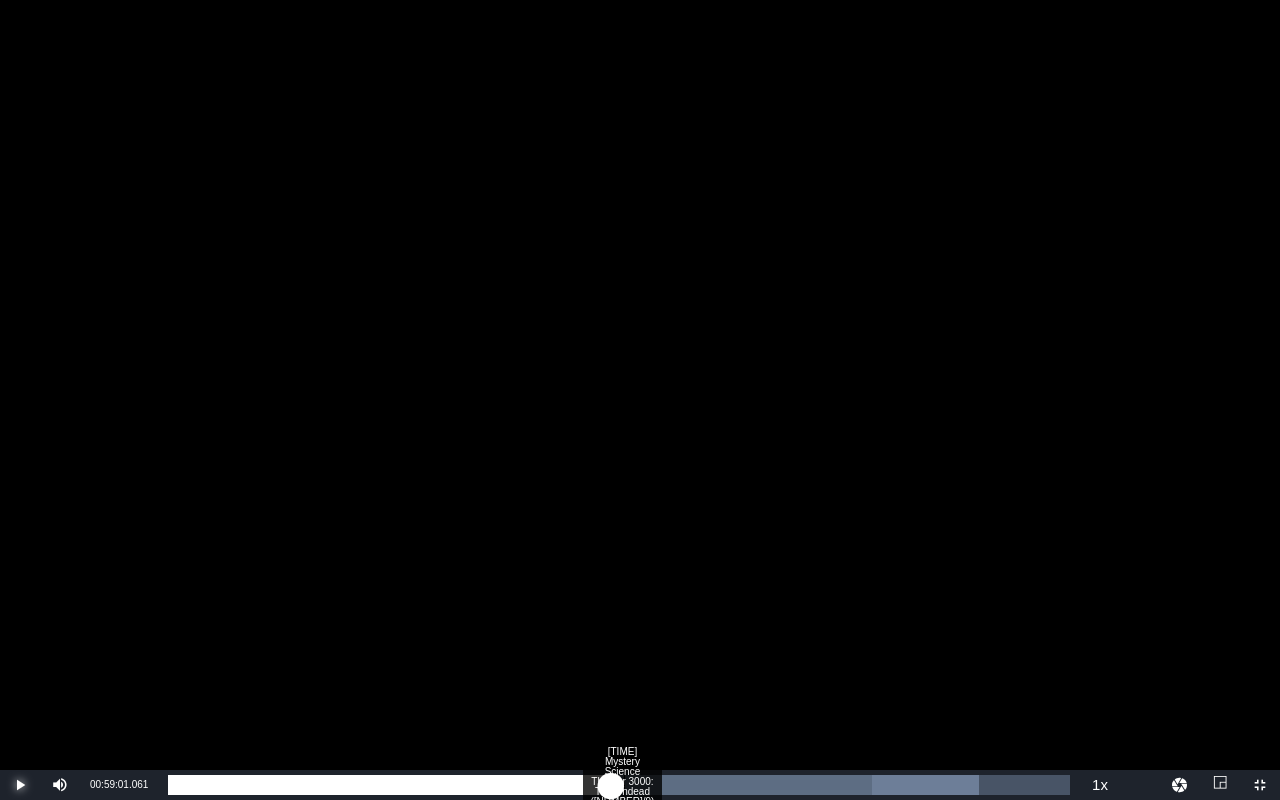 click on "00:01:23.614" at bounding box center [389, 785] 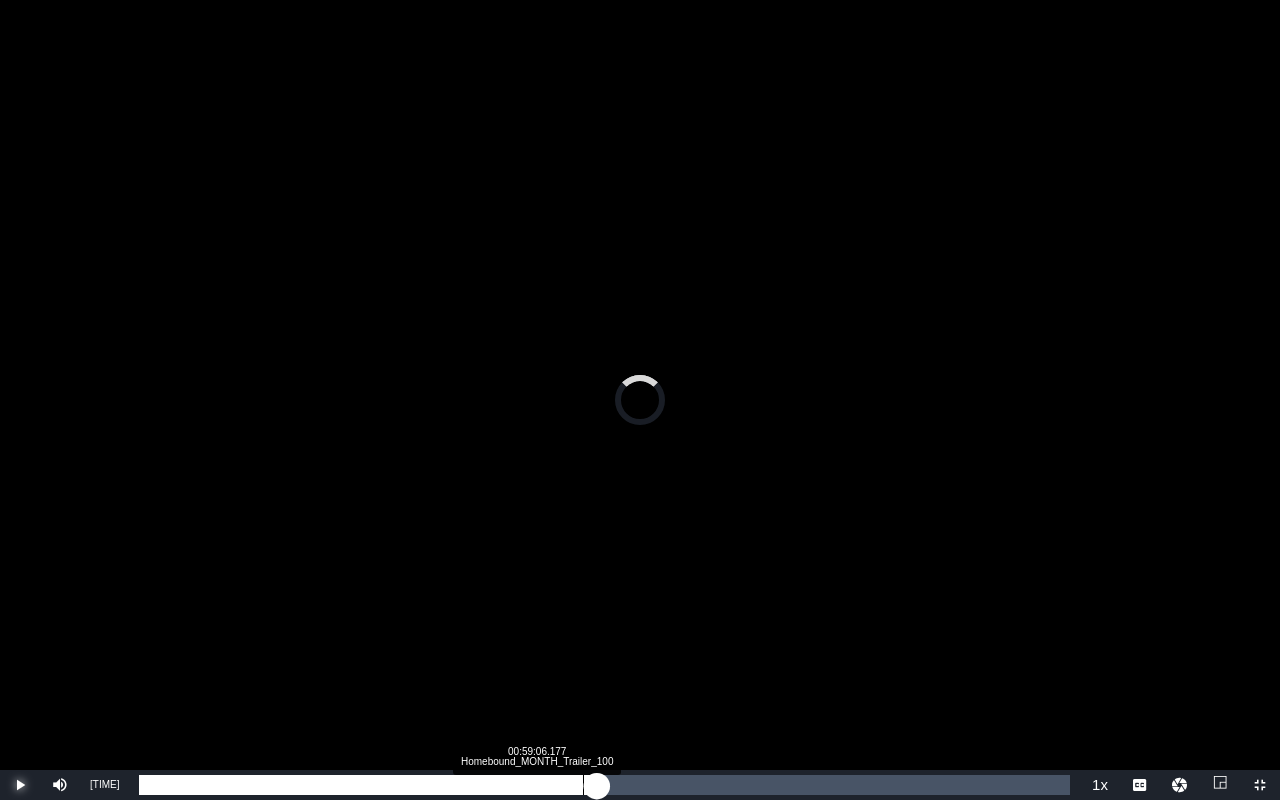 click on "00:42:37.420" at bounding box center (368, 785) 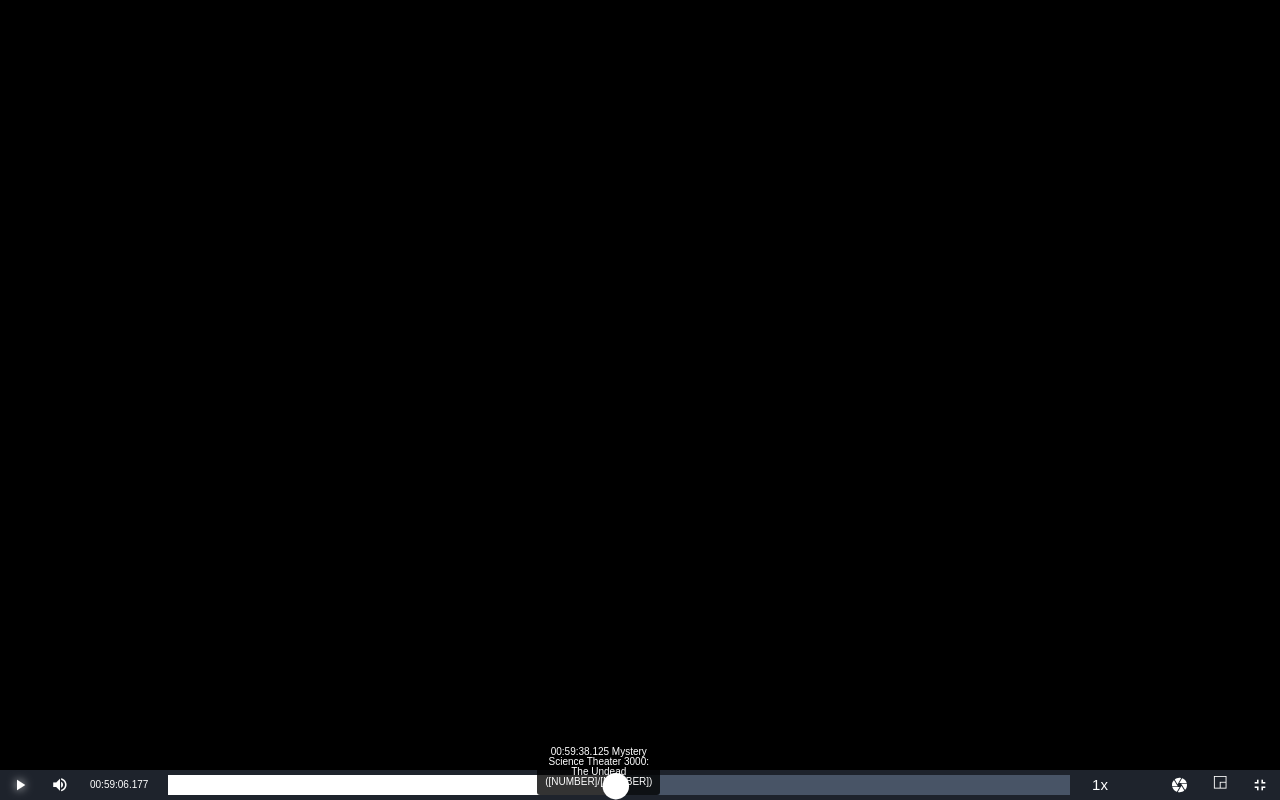 click on "00:00:00.000" at bounding box center [392, 785] 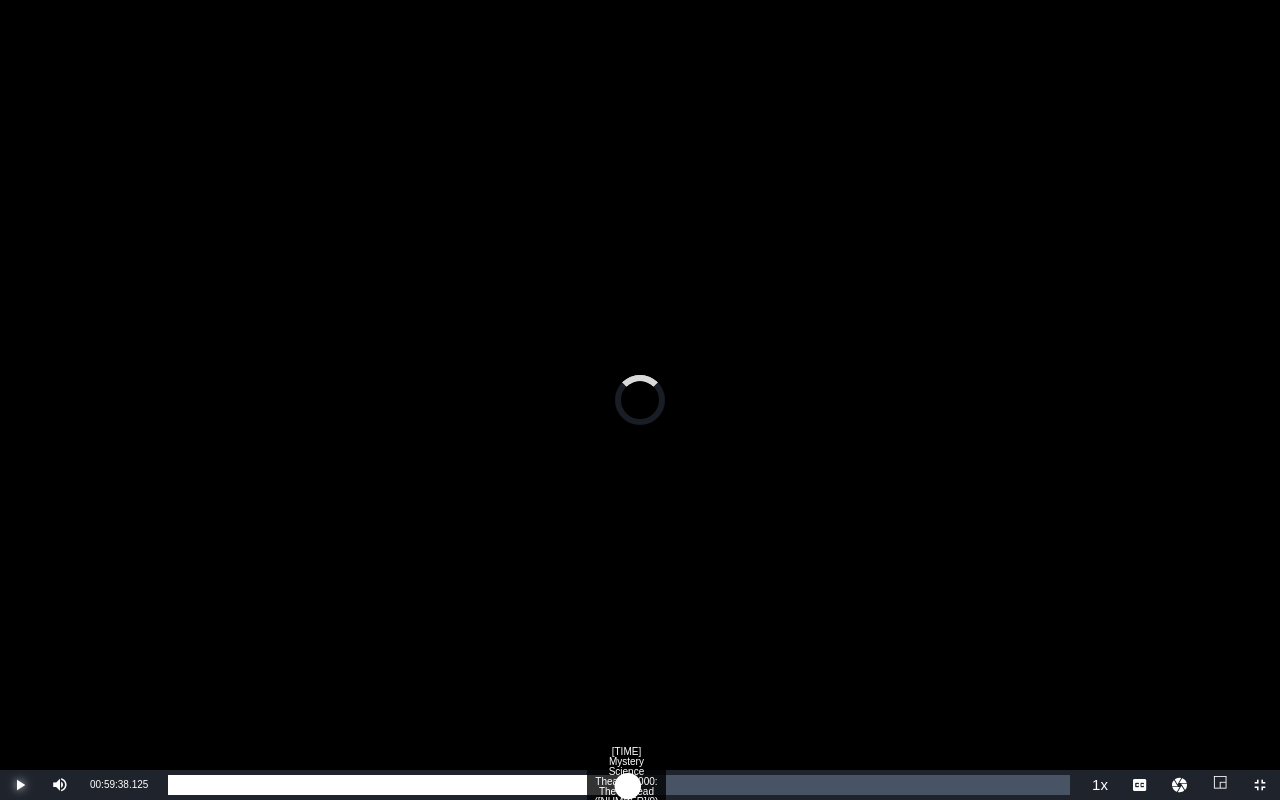 click on "00:41:33.525" at bounding box center [398, 785] 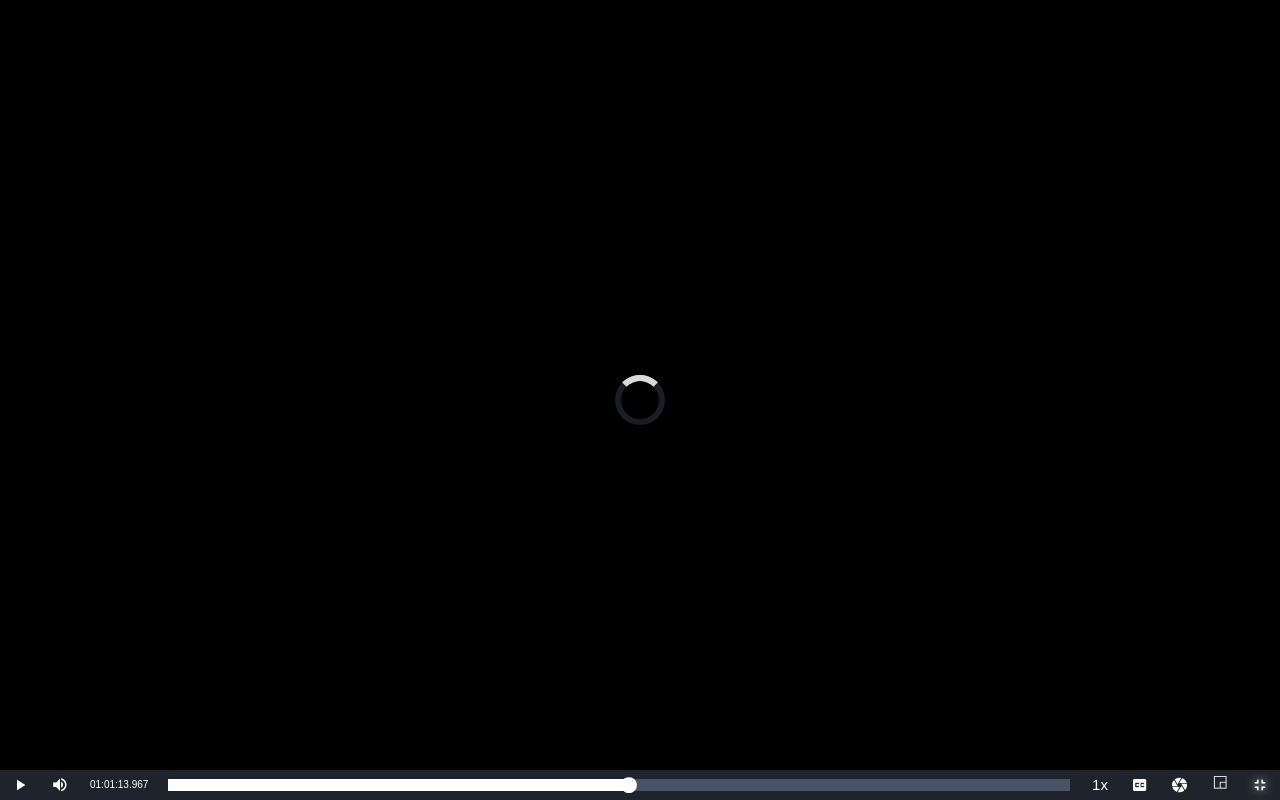 click at bounding box center (1260, 785) 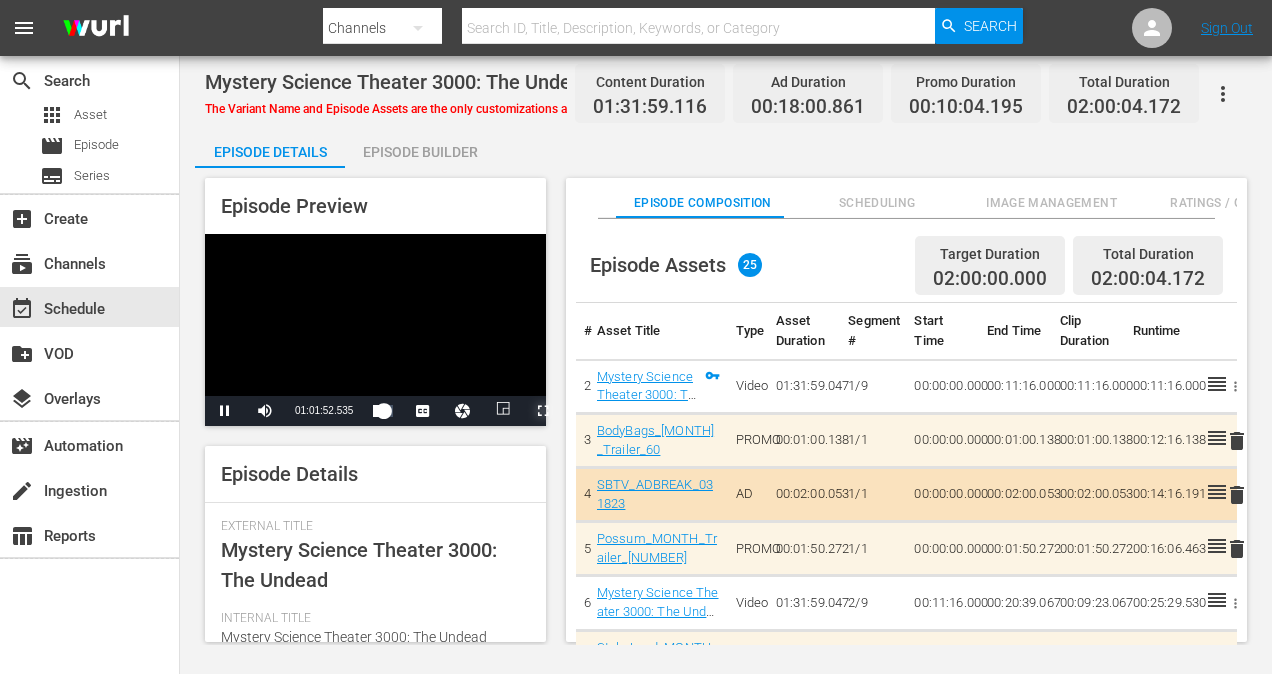 click at bounding box center [543, 411] 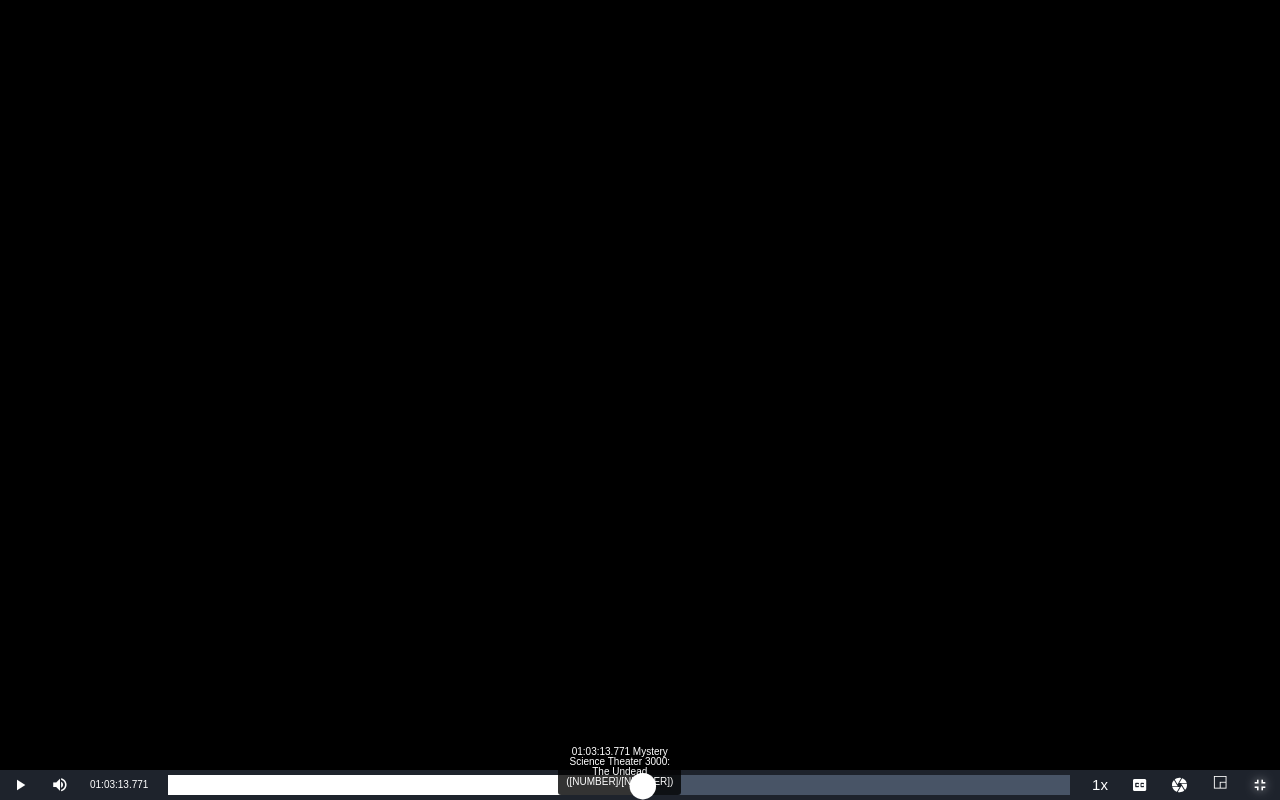 click on "00:43:54.804" at bounding box center (405, 785) 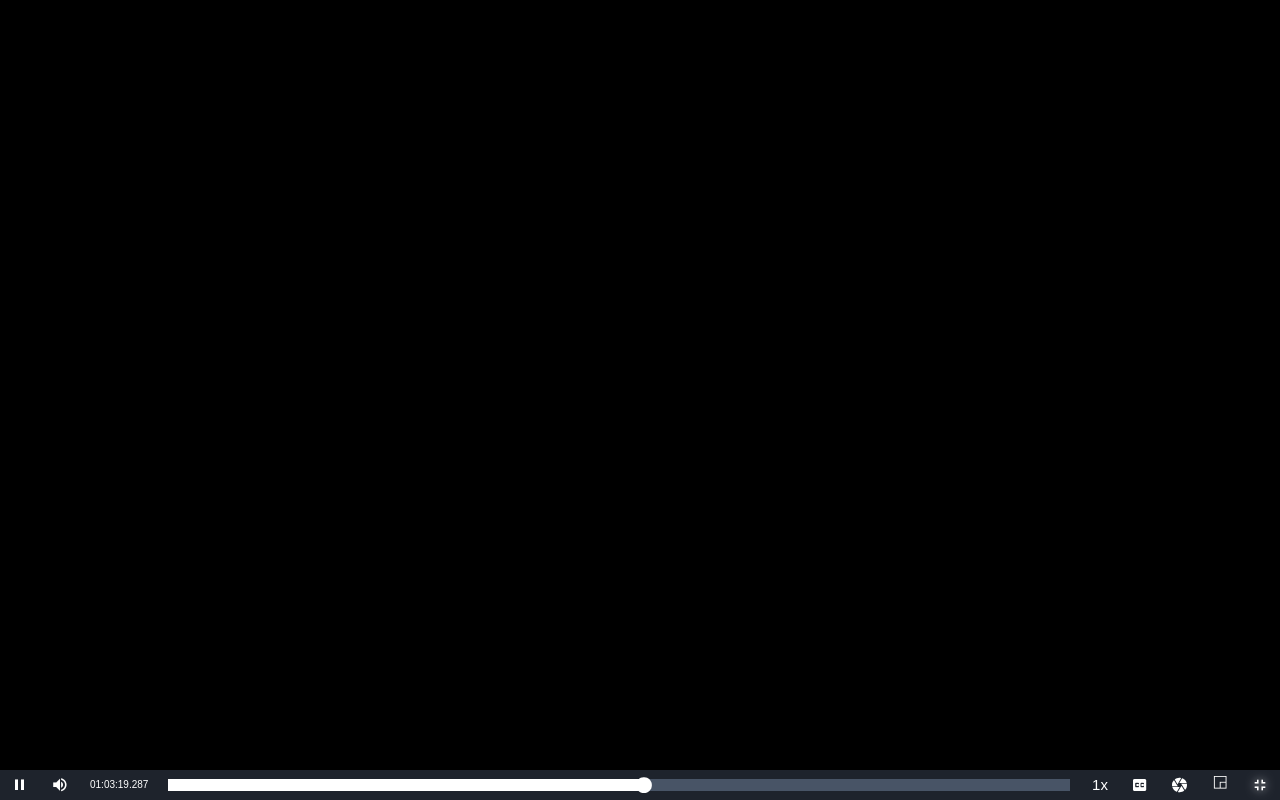 click at bounding box center [1260, 785] 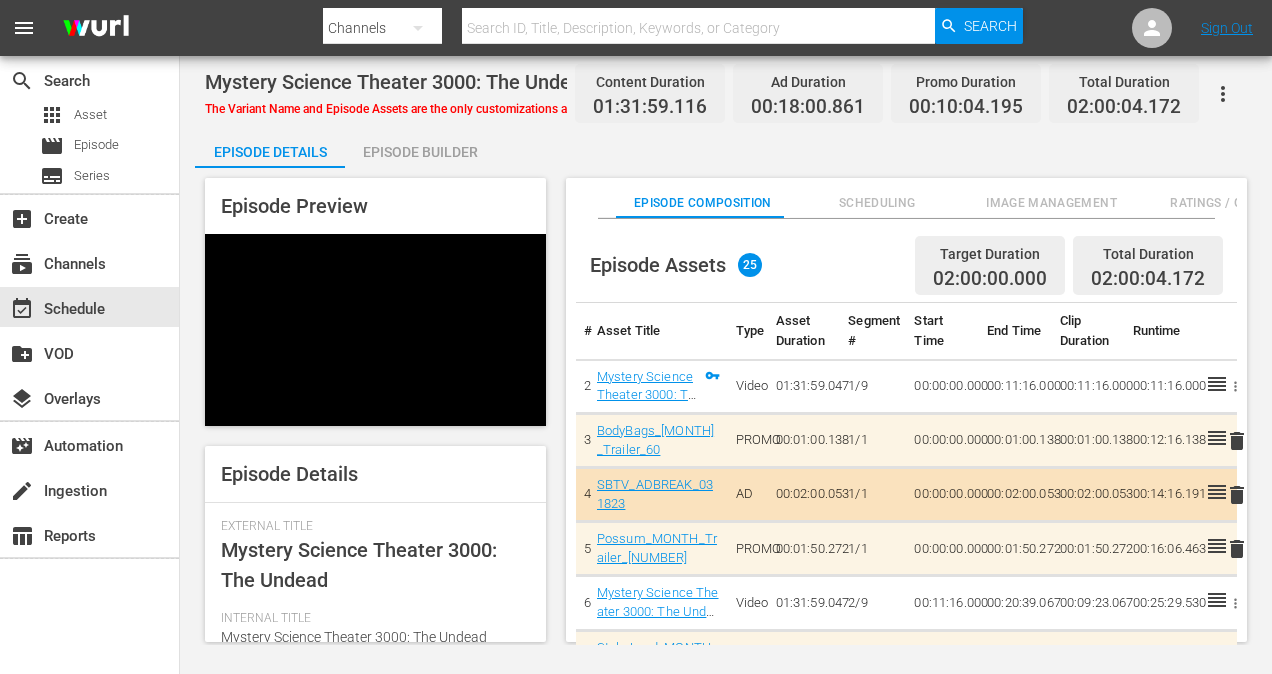 click on "Mystery Science Theater 3000: The Undead The Variant Name and Episode Assets are the only customizations available at this time. To modify the episode metadata, please go to the  original episode . Content Duration 01:31:59.116 Ad Duration 00:18:00.861 Promo Duration 00:10:04.195 Total Duration 02:00:04.172 Episode Details Episode Builder Episode Preview Video Player is loading. Play Video Pause Mute 100% Current Time  01:03:32.998 / Duration  01:31:59.046 Loaded :  50.60% 01:02:41.823
Mystery Science Theater 3000: The Undead (5/9) 00:45:28.496   1x Playback Rate 2x 1.5x 1x , selected 0.5x 0.1x Chapters Chapters Descriptions descriptions off , selected Captions captions settings , opens captions settings dialog captions off , selected english CC1  Captions en-us Audio Track default , selected Picture-in-Picture Fullscreen This is a modal window. Beginning of dialog window. Escape will cancel and close the window. Text Color White Black Red Green Blue Yellow Magenta Cyan Transparency Opaque Background Red" at bounding box center [726, 350] 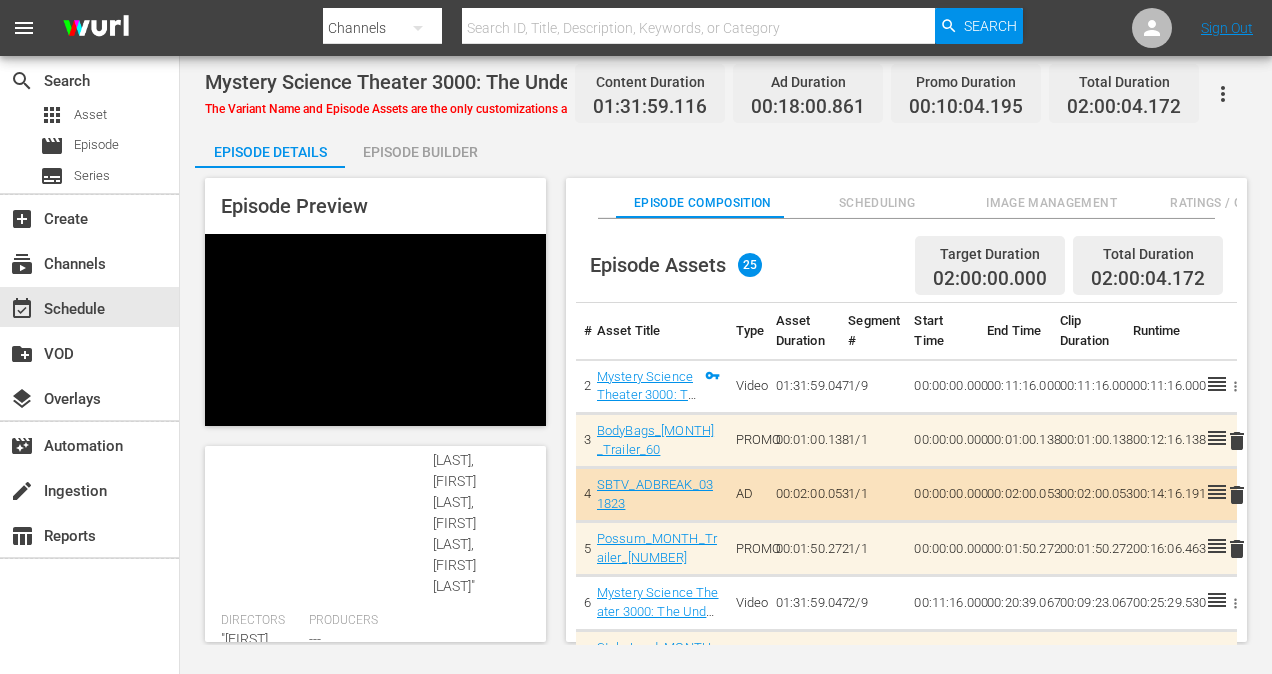 scroll, scrollTop: 1063, scrollLeft: 0, axis: vertical 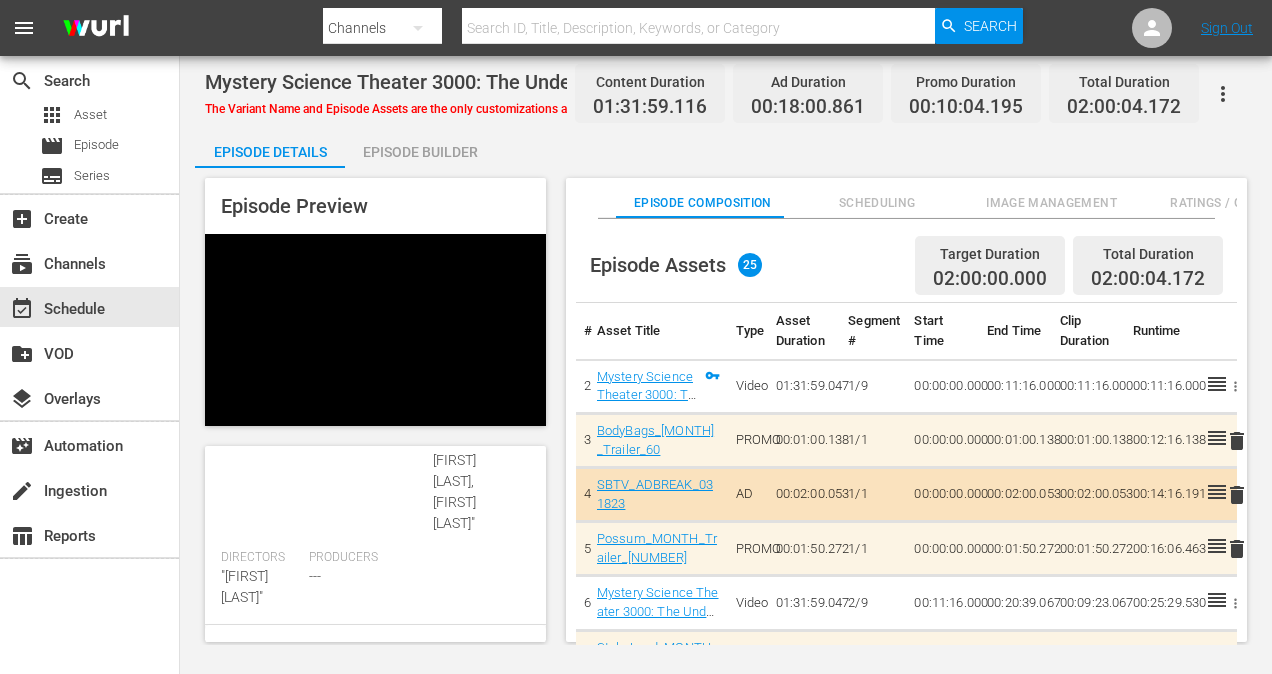 drag, startPoint x: 396, startPoint y: 598, endPoint x: 485, endPoint y: 604, distance: 89.20202 